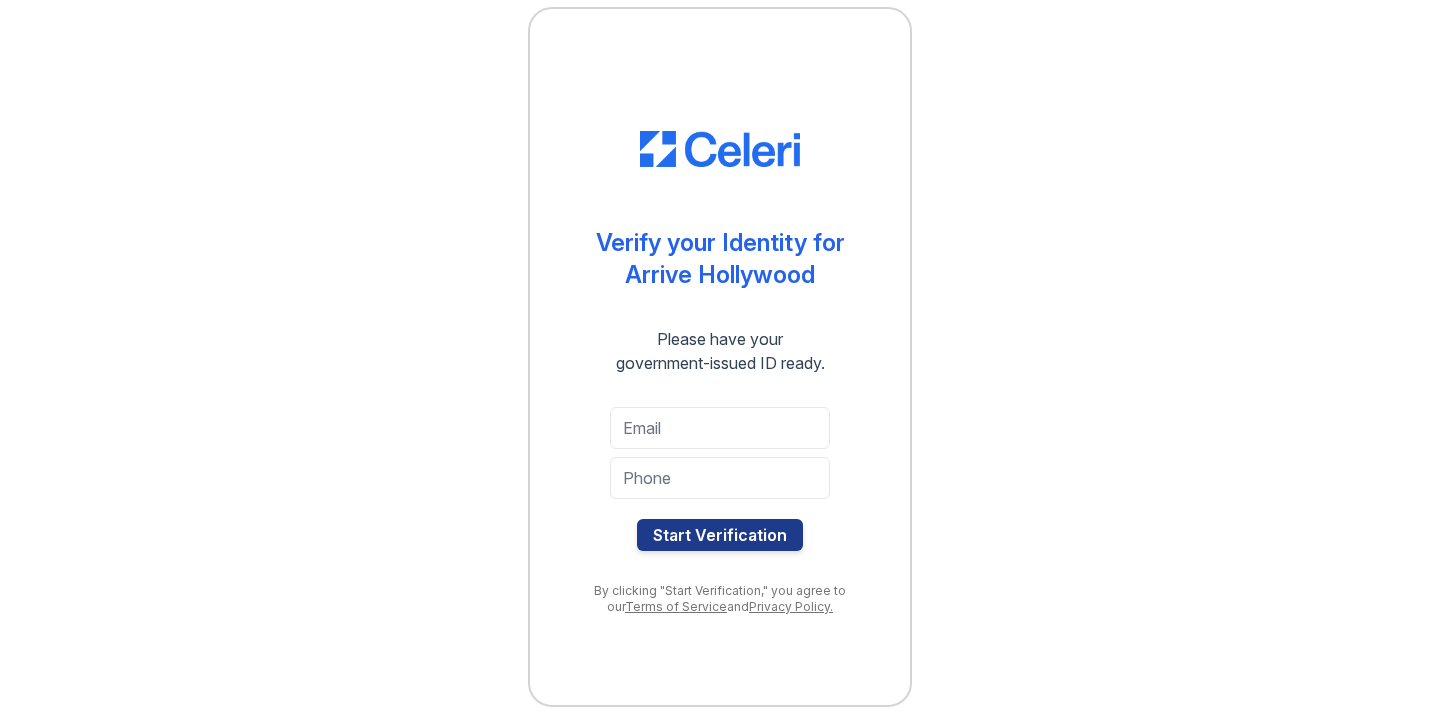 scroll, scrollTop: 0, scrollLeft: 0, axis: both 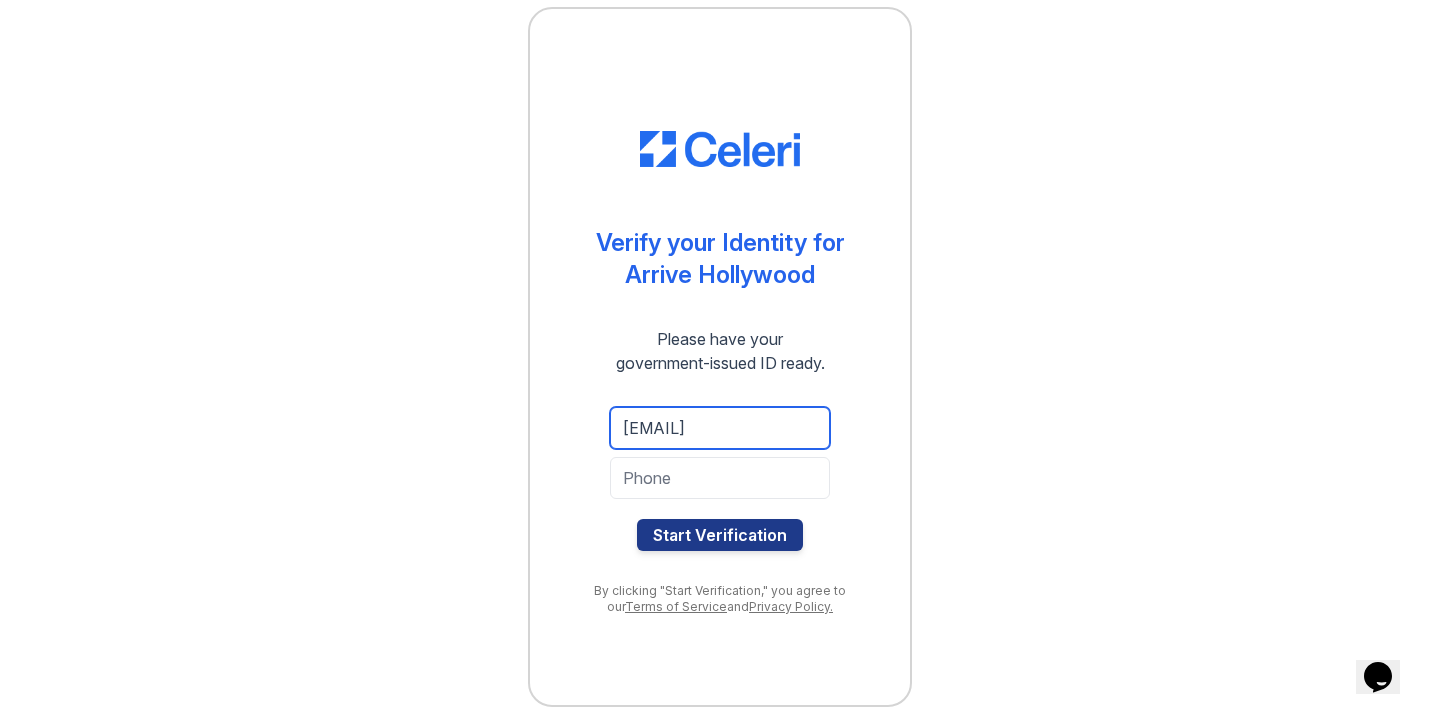 type on "alekseikhmelevusa6@yahoo.com" 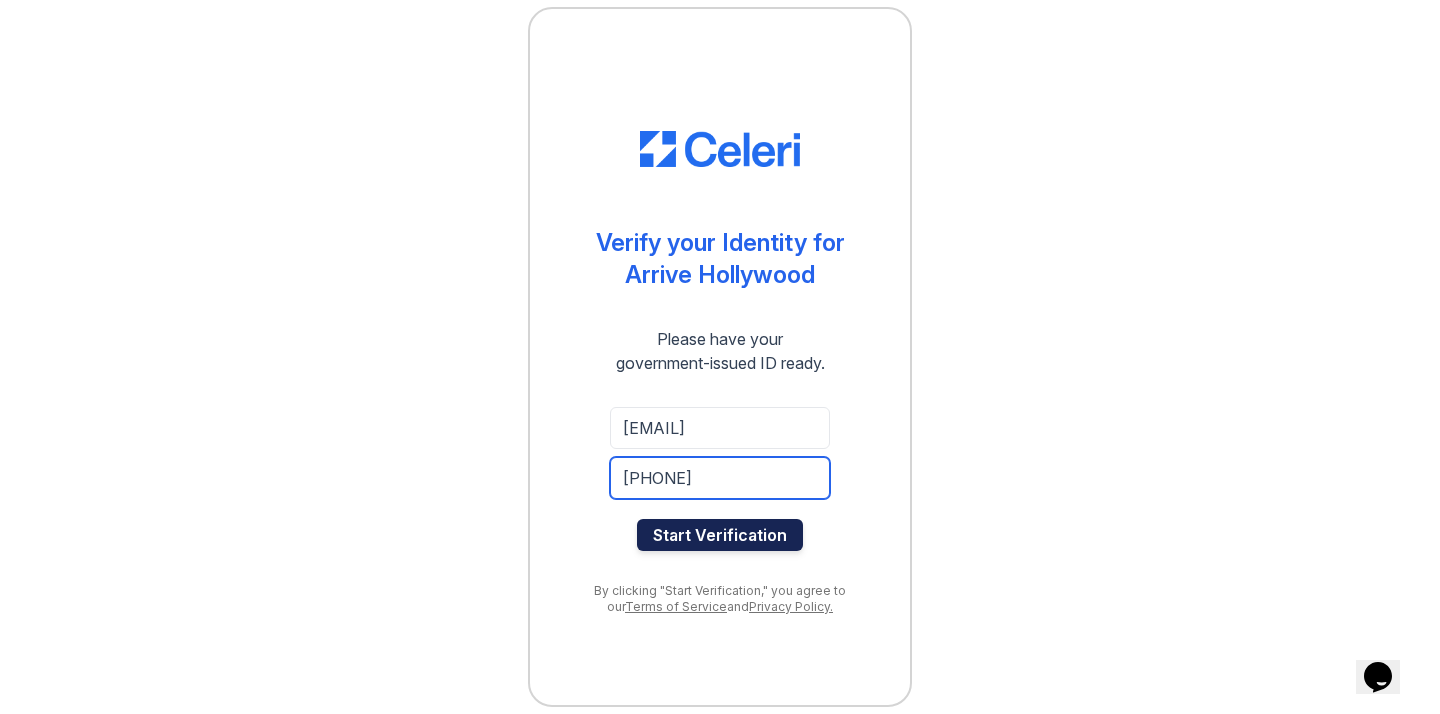 type on "9492139547" 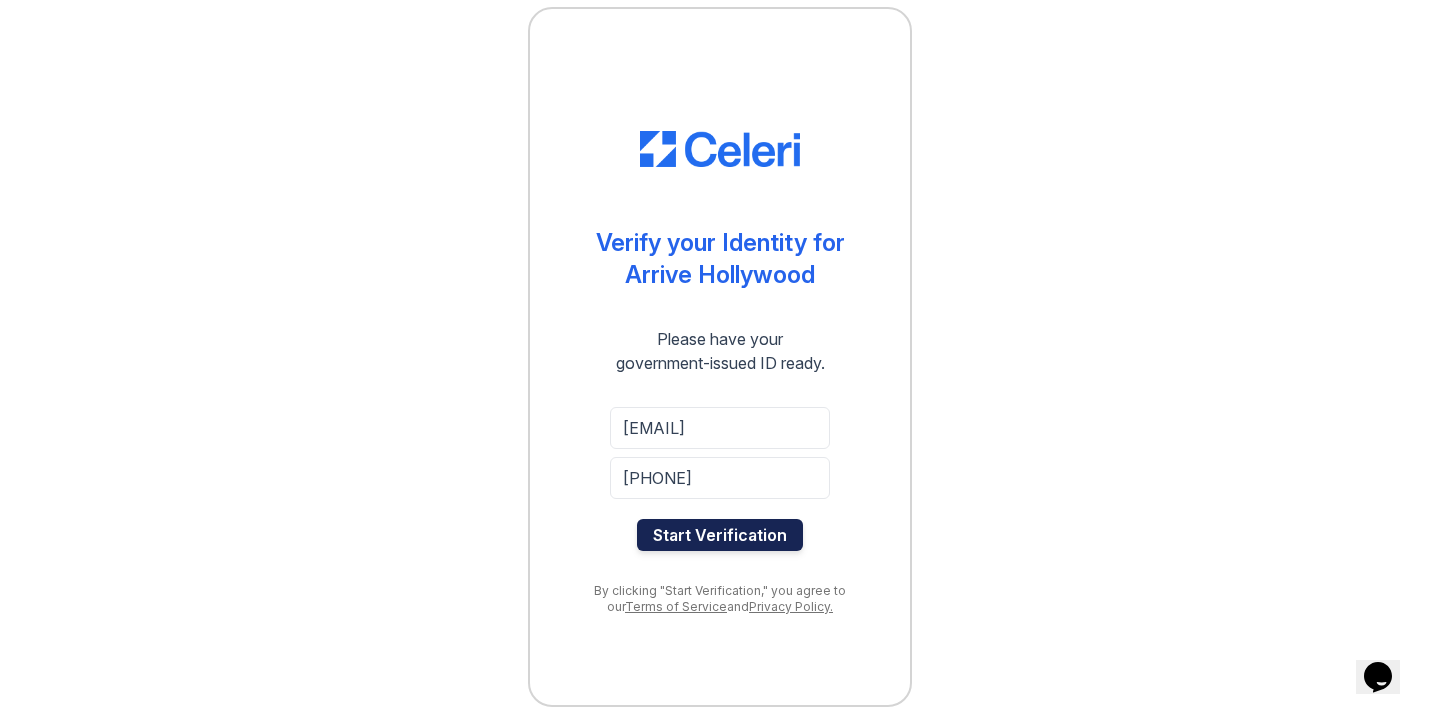 click on "Start Verification" at bounding box center (720, 535) 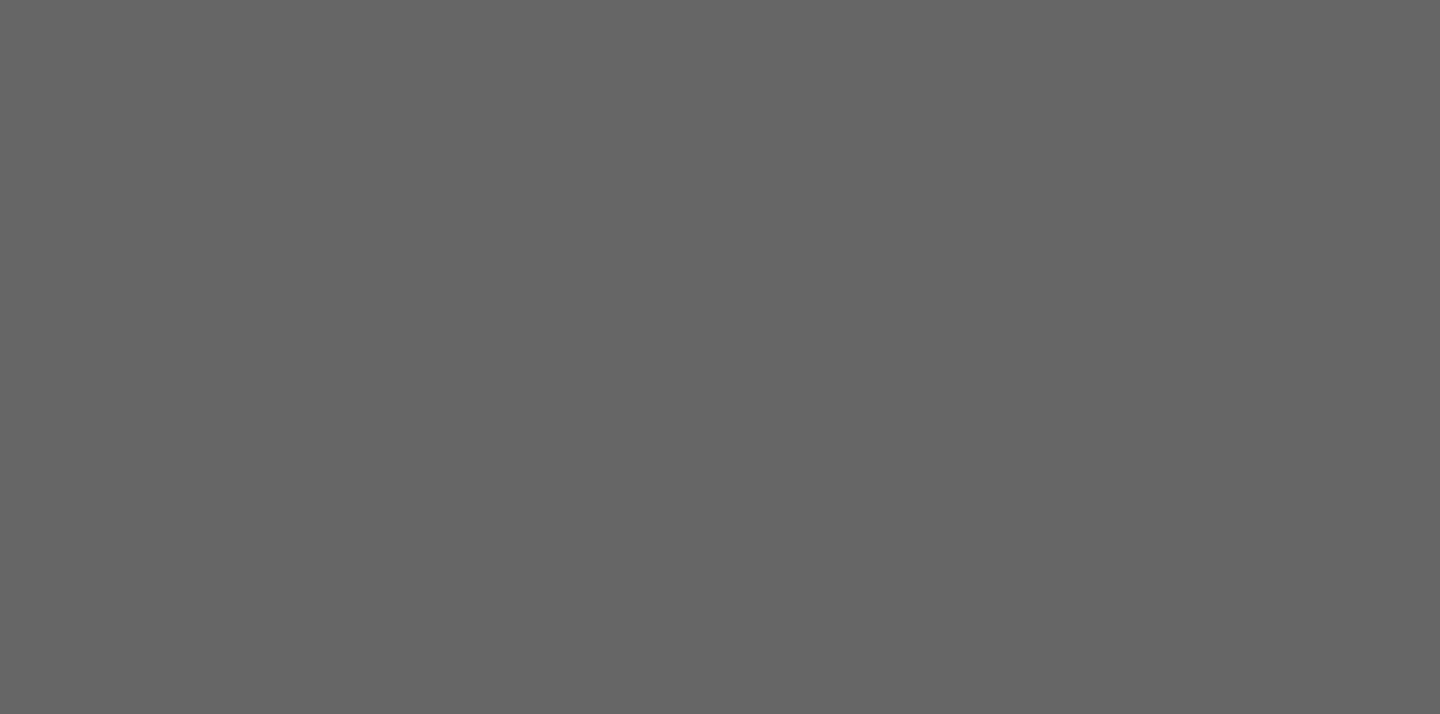 scroll, scrollTop: 0, scrollLeft: 0, axis: both 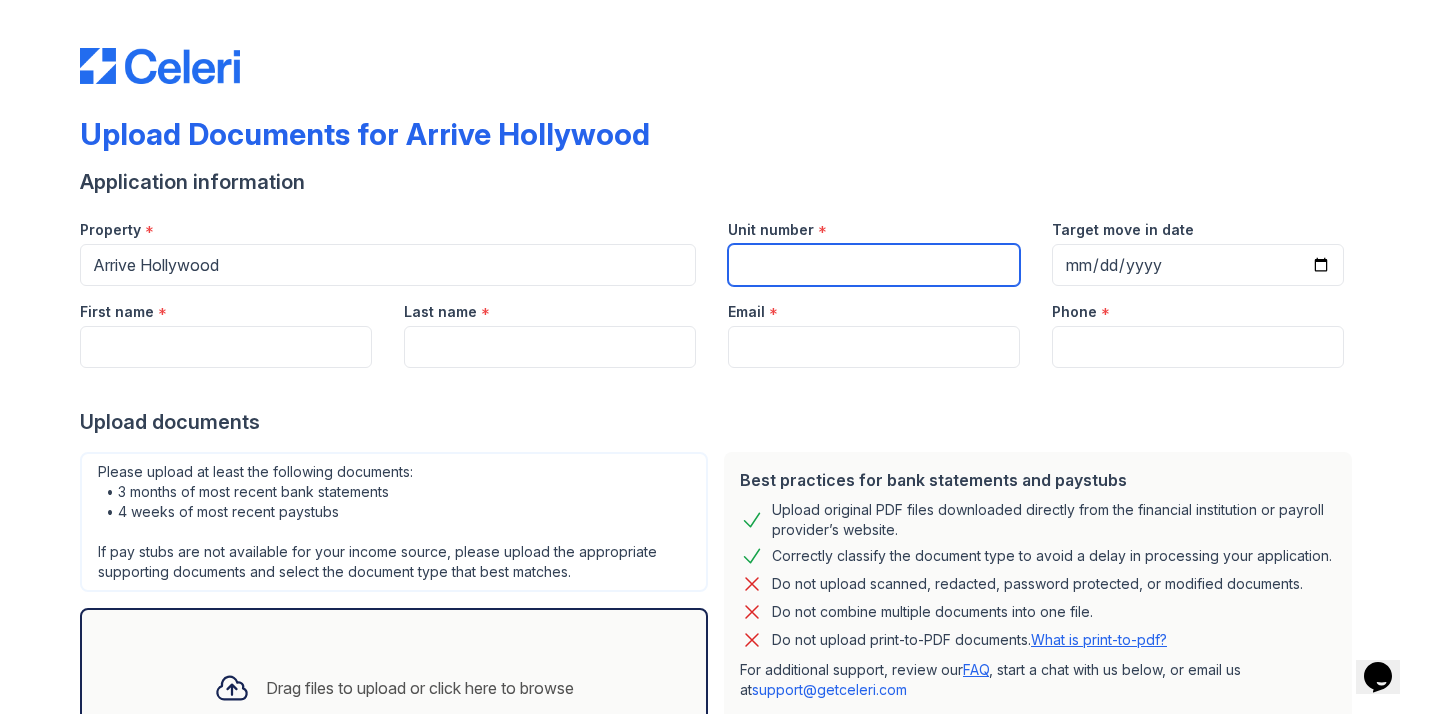 click on "Unit number" at bounding box center (874, 265) 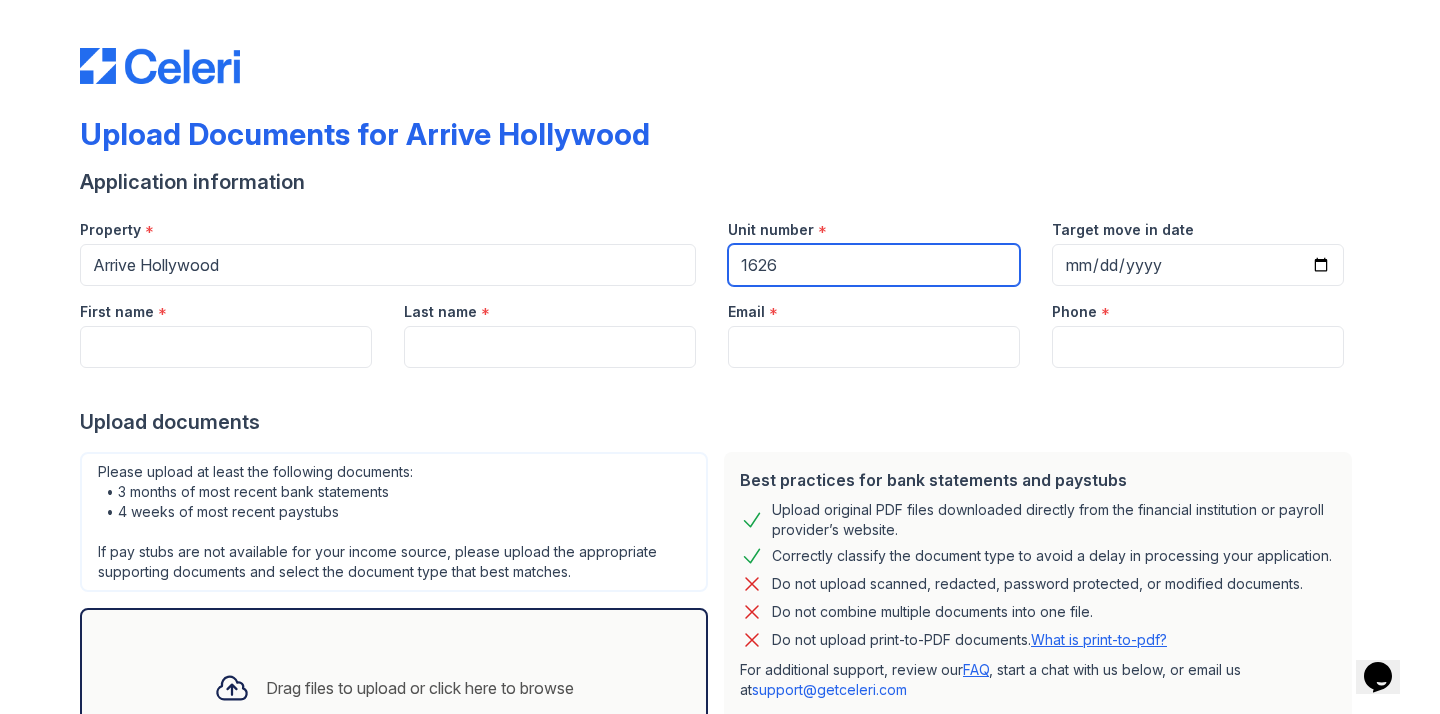 type on "1626" 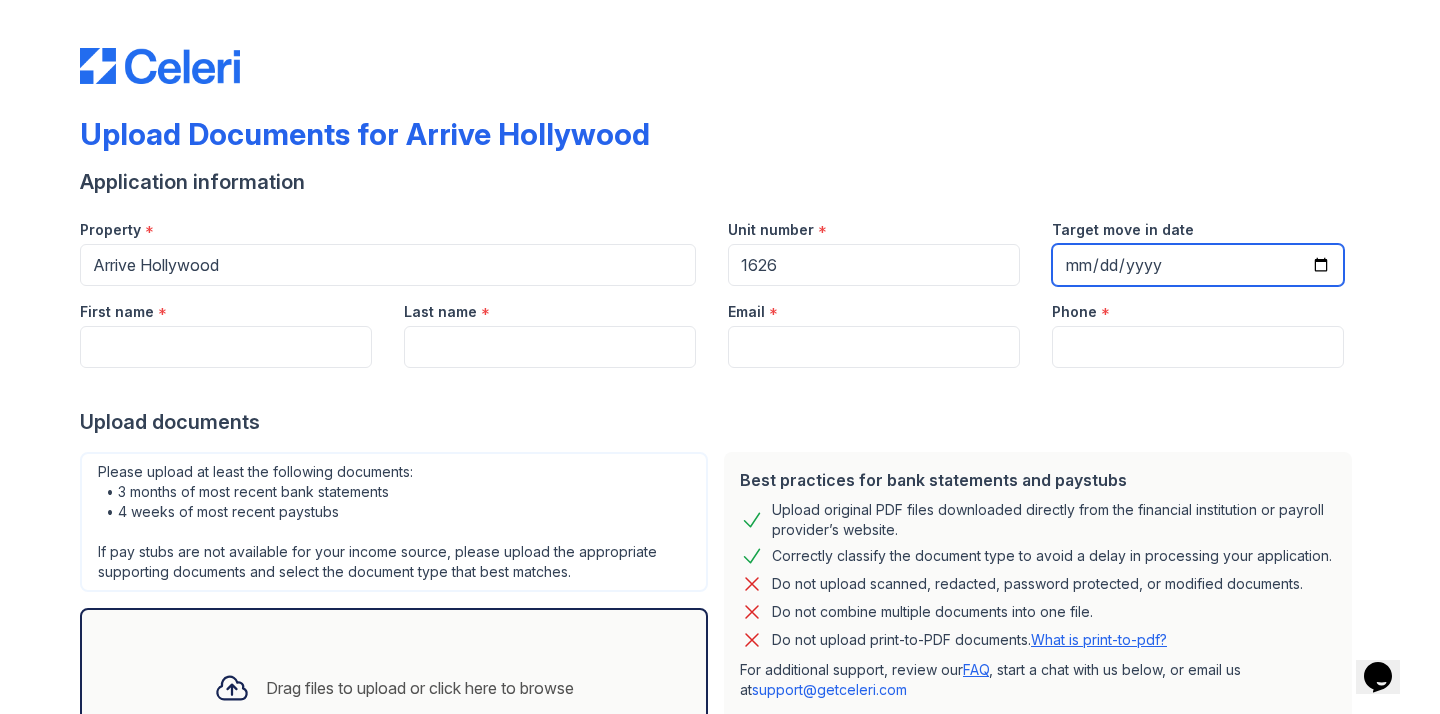 click on "Target move in date" at bounding box center (1198, 265) 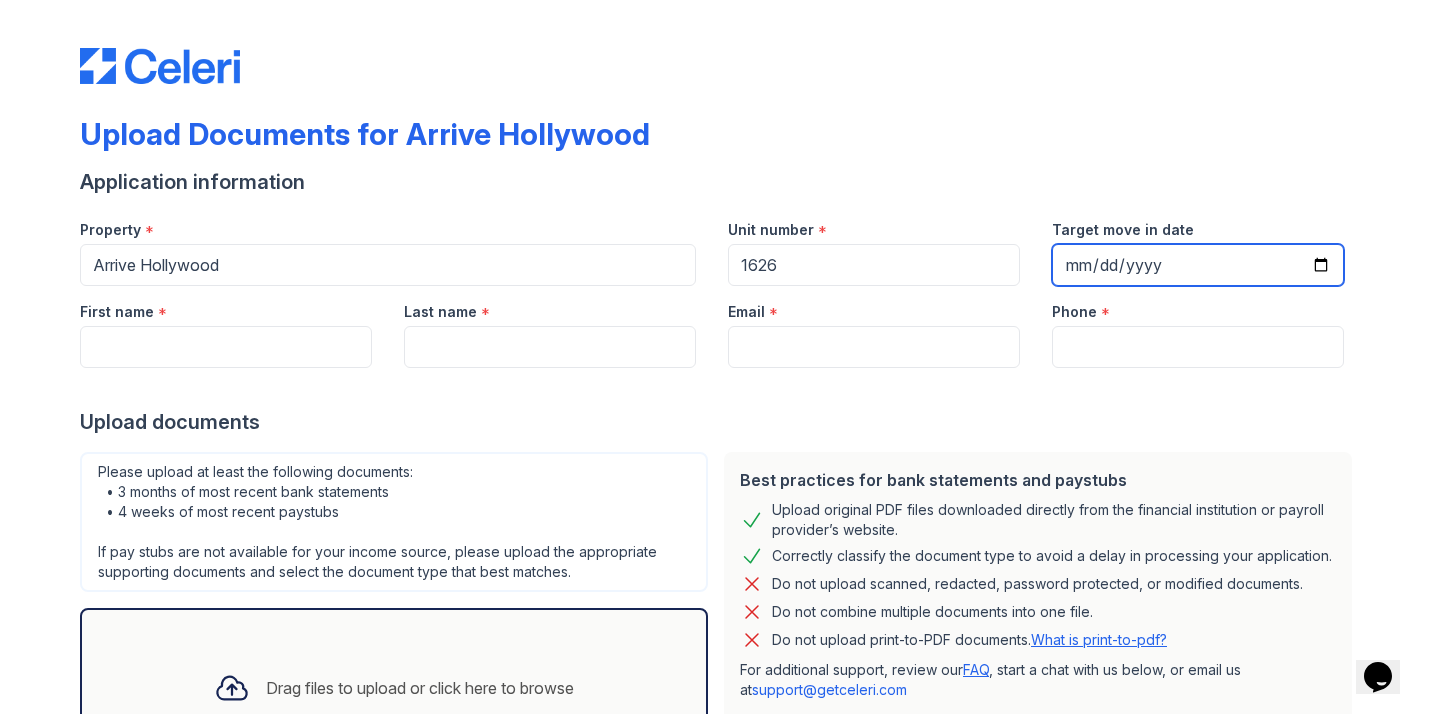 click on "Target move in date" at bounding box center (1198, 265) 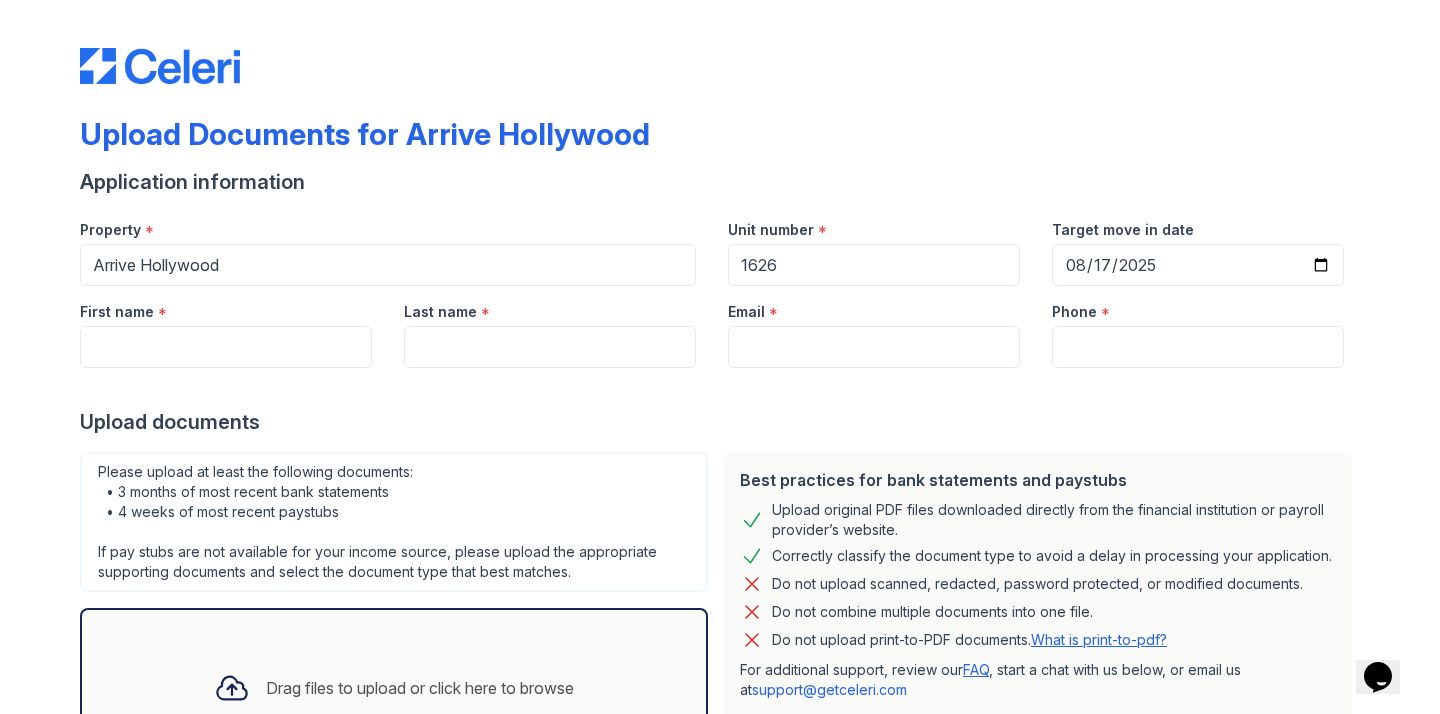 click on "Upload Documents for
Arrive Hollywood
Application information
Property
*
Arrive Hollywood
Unit number
*
1626
Target move in date
2025-08-17
First name
*
Last name
*
Email
*
Phone
*
Upload documents
Best practices for bank statements and paystubs
Upload original PDF files downloaded directly from the financial institution or payroll provider’s website.
Correctly classify the document type to avoid a delay in processing your application.
Do not upload scanned, redacted, password protected, or modified documents.
Do not combine multiple documents into one file.
Do not upload print-to-PDF documents.
What is print-to-pdf?
For additional support, review our
FAQ ,
start a chat with us below, or email us at" at bounding box center [720, 446] 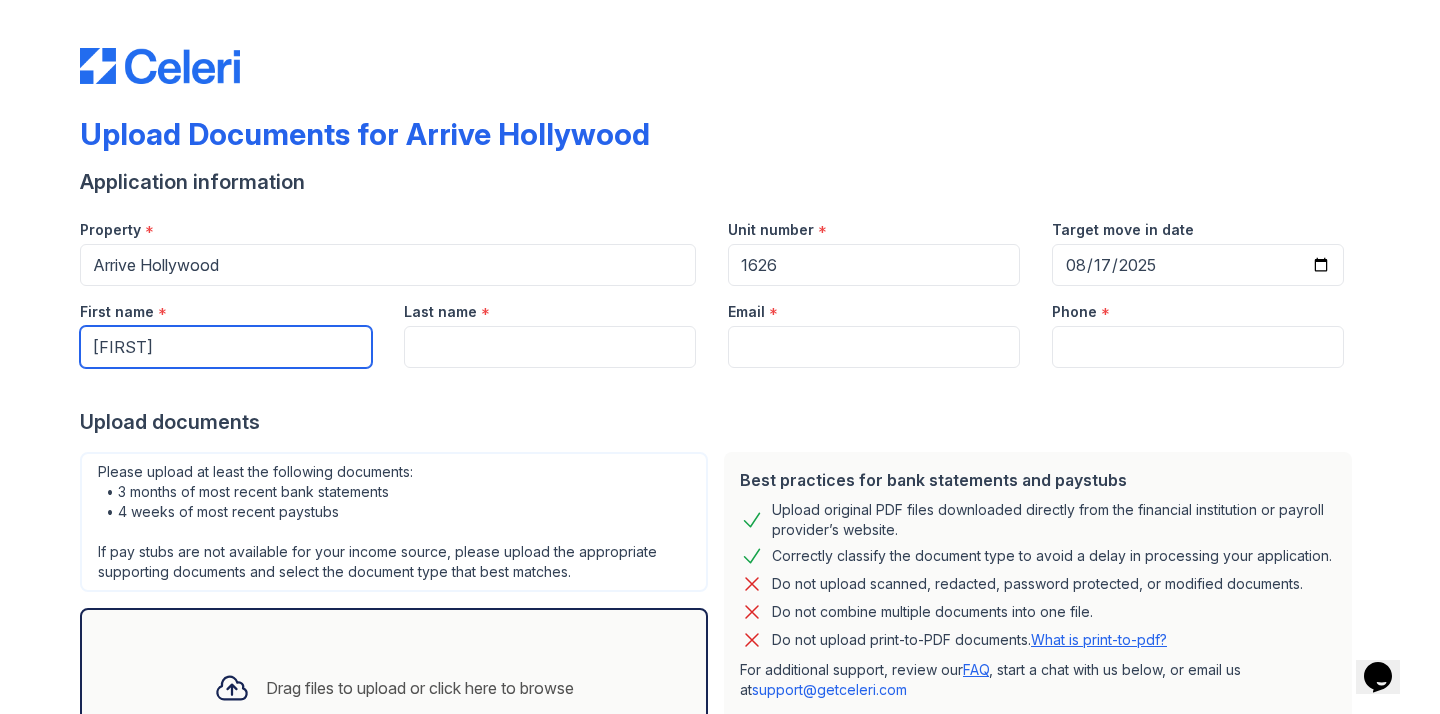 type on "aleksei" 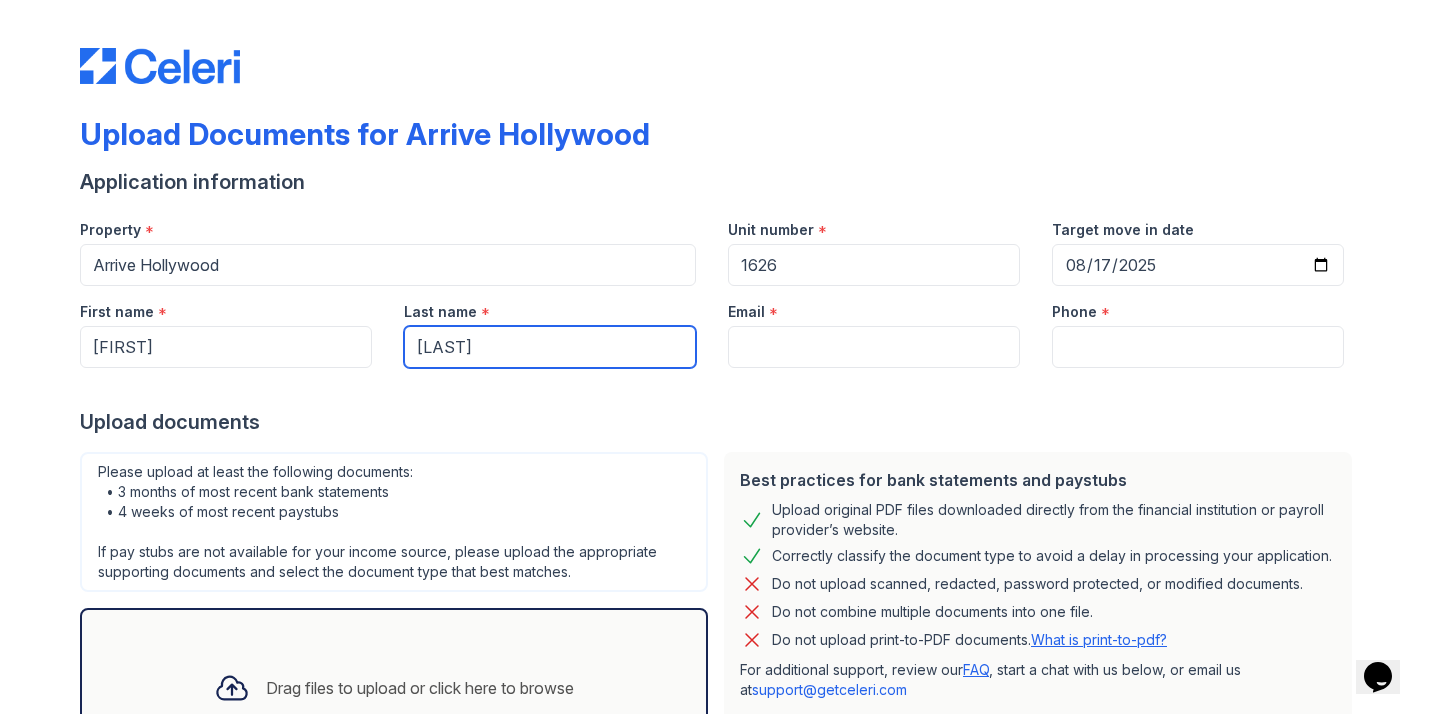 type on "khmelev" 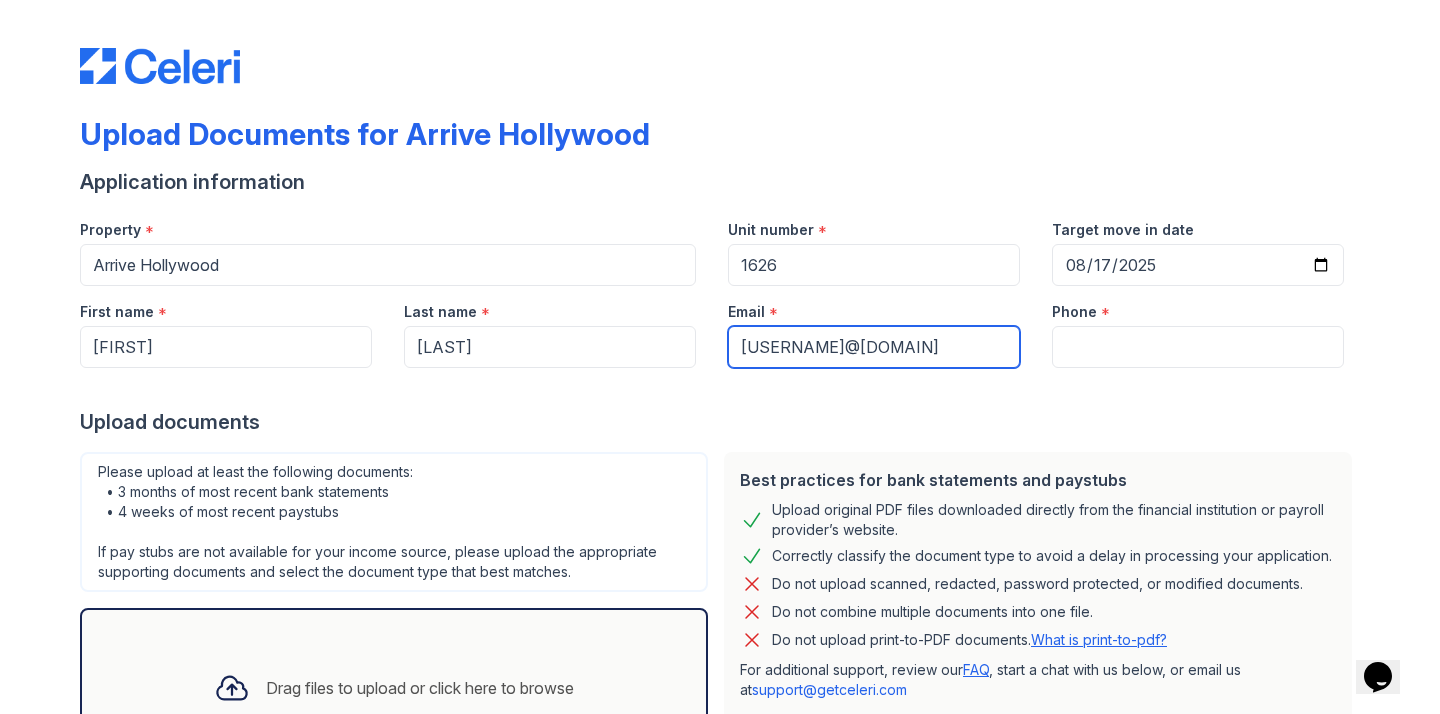 type on "alekseikhmelevusa6@yahoo.com" 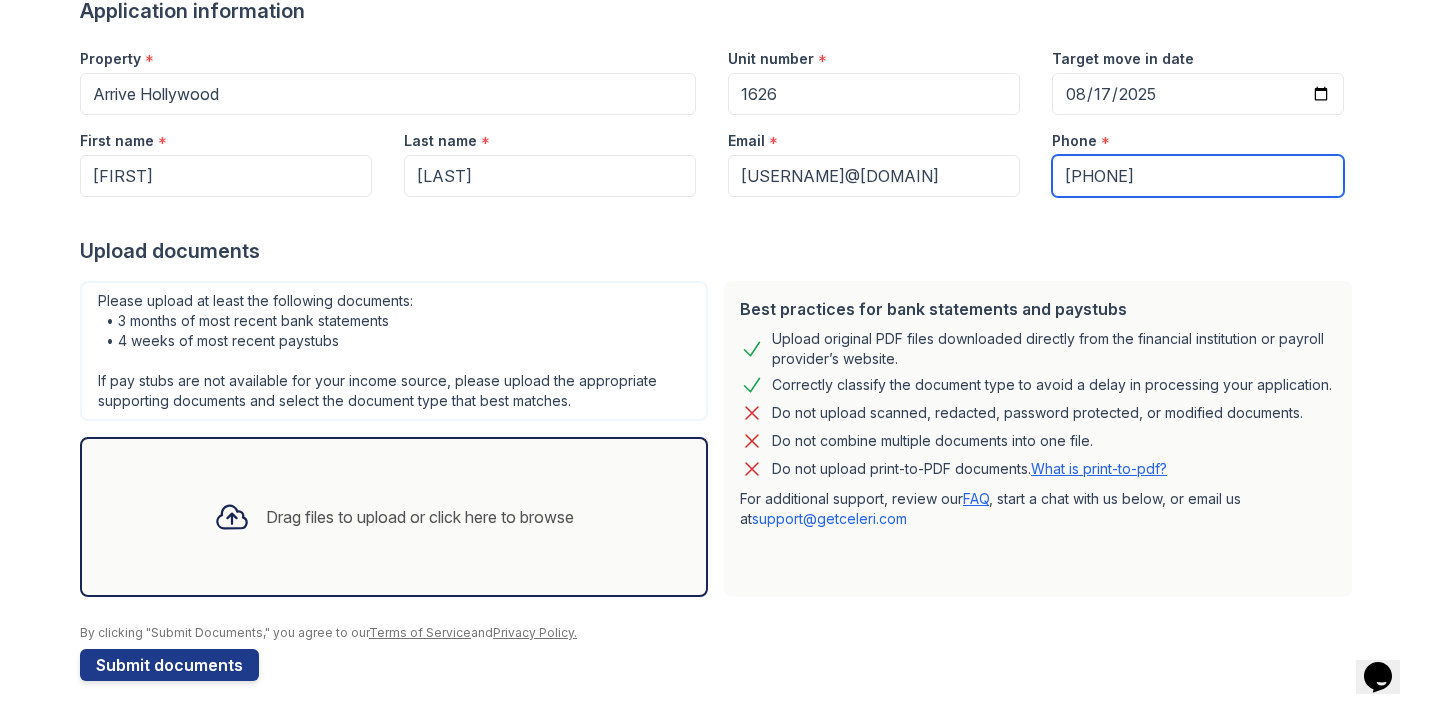 scroll, scrollTop: 183, scrollLeft: 0, axis: vertical 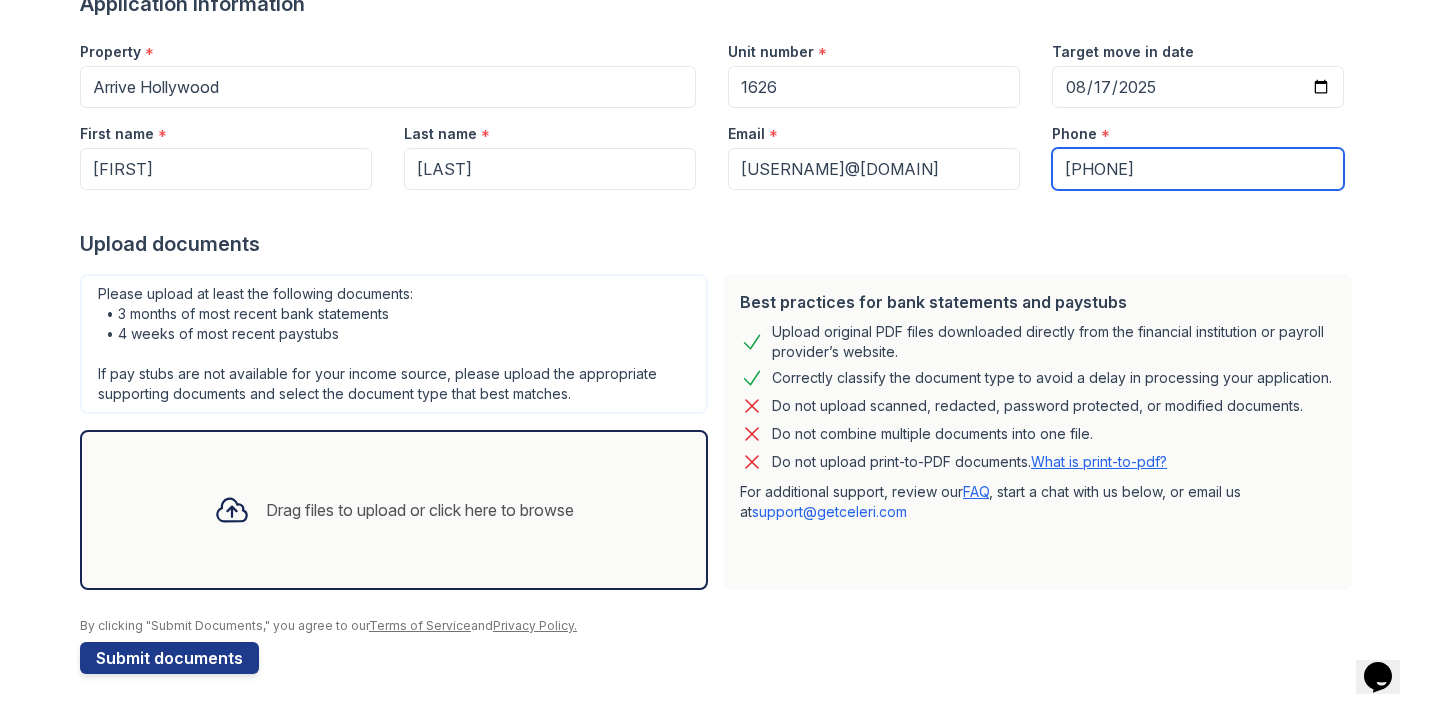 type on "9492139547" 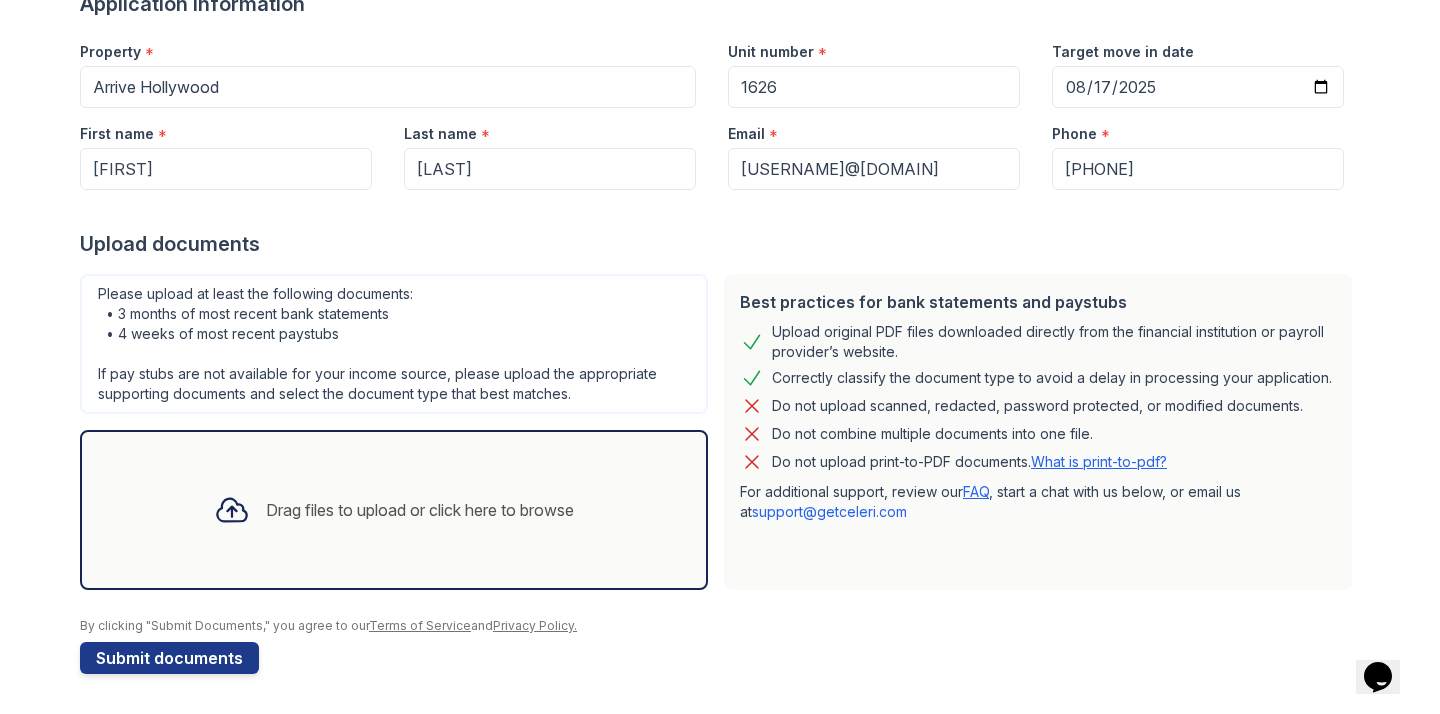 click on "Drag files to upload or click here to browse" at bounding box center (420, 510) 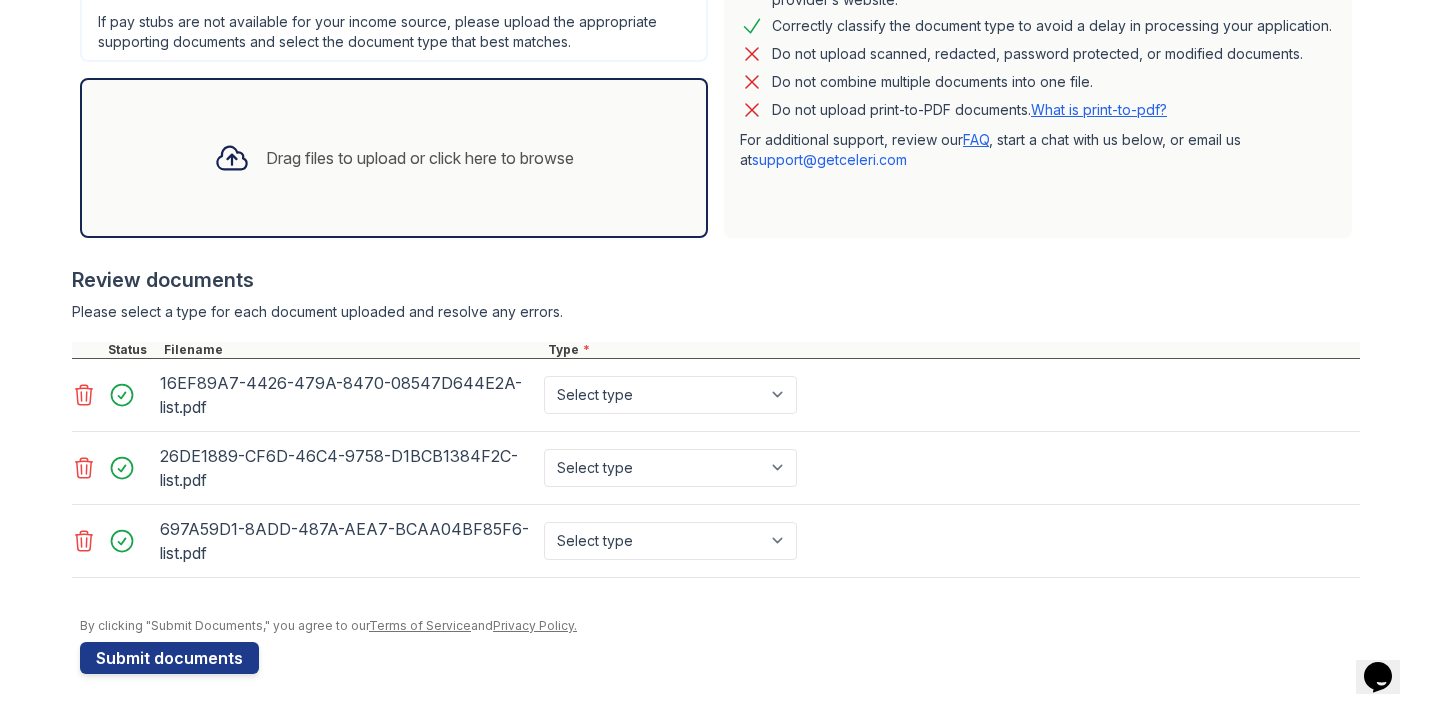 scroll, scrollTop: 530, scrollLeft: 0, axis: vertical 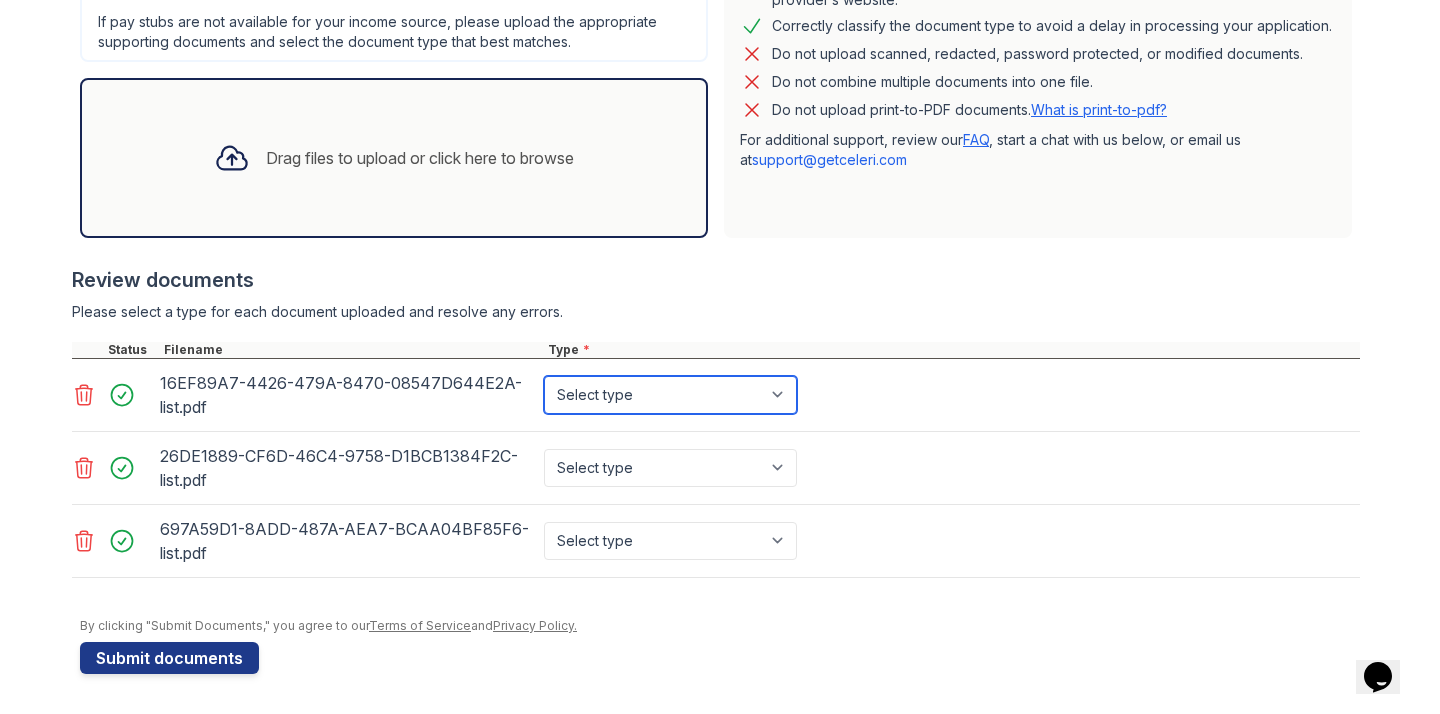 select on "bank_statement" 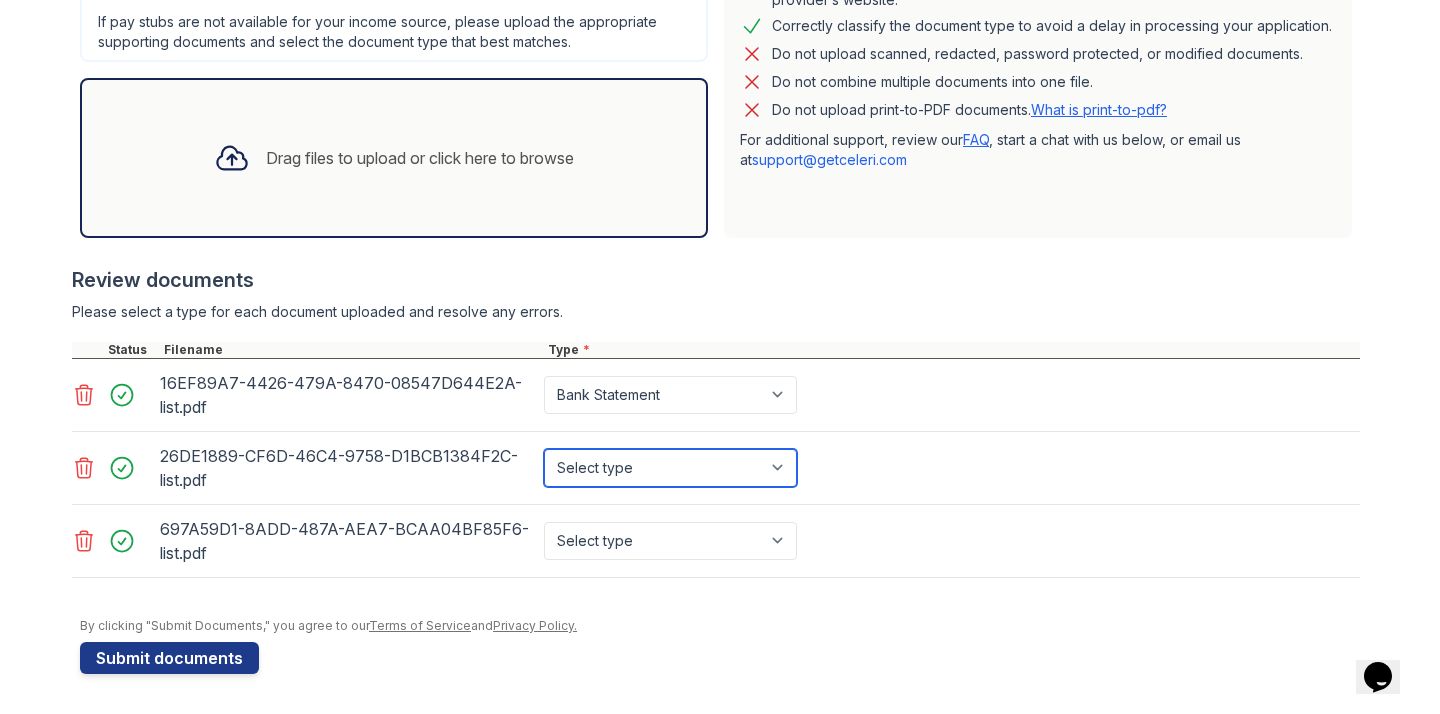 select on "bank_statement" 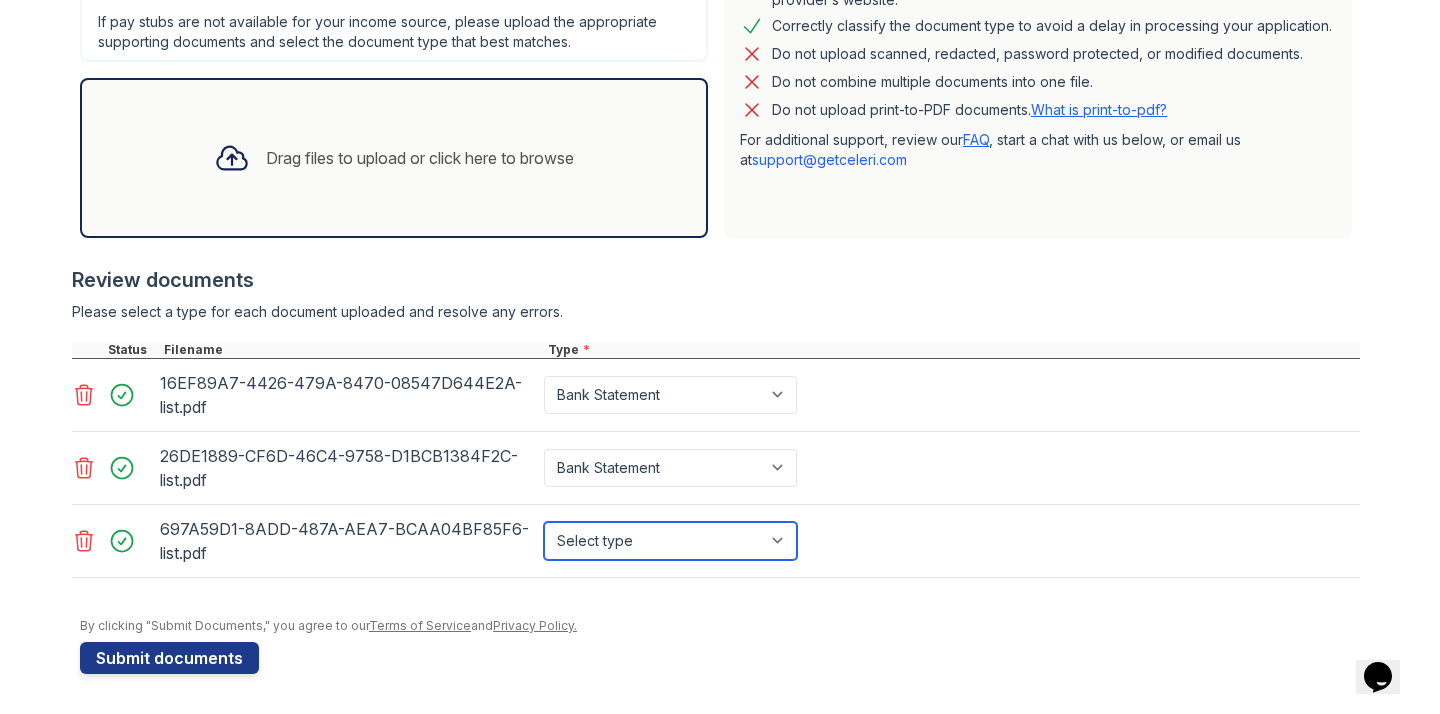select on "bank_statement" 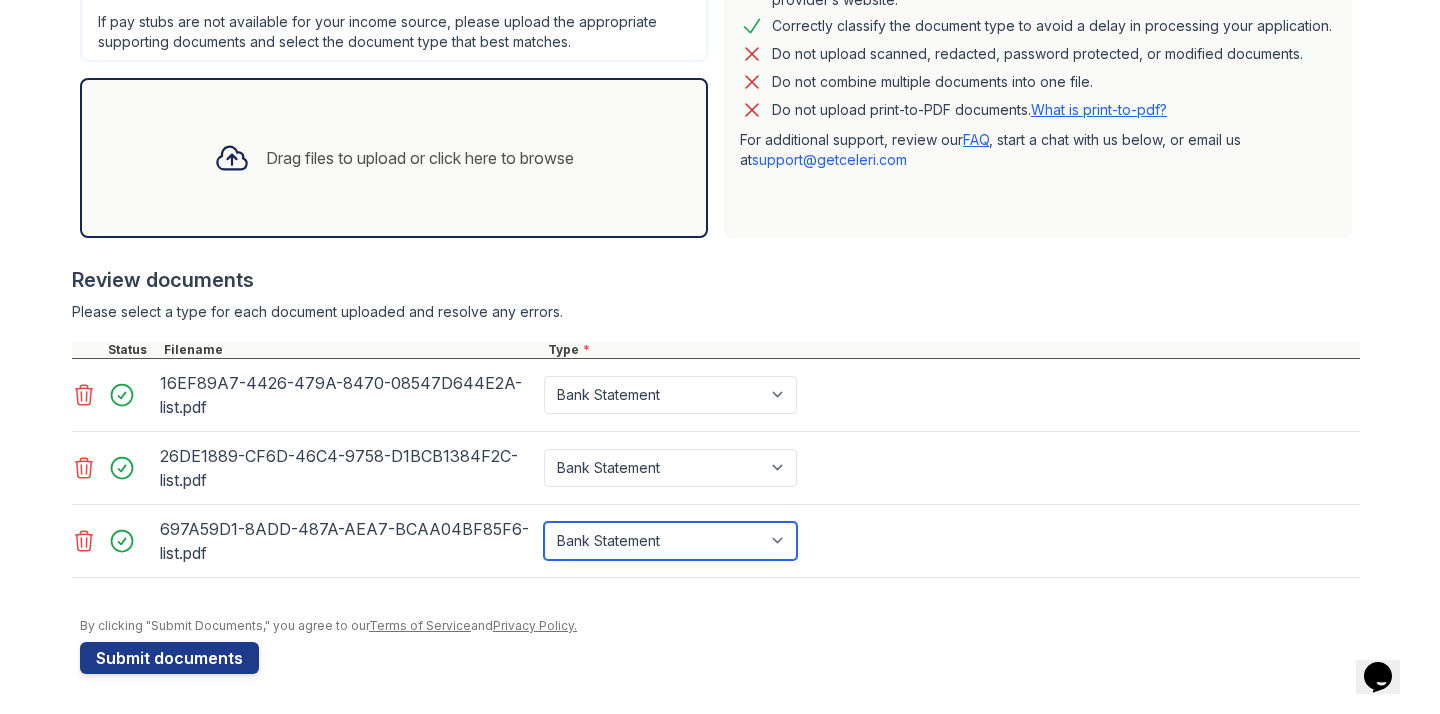 scroll, scrollTop: 0, scrollLeft: 0, axis: both 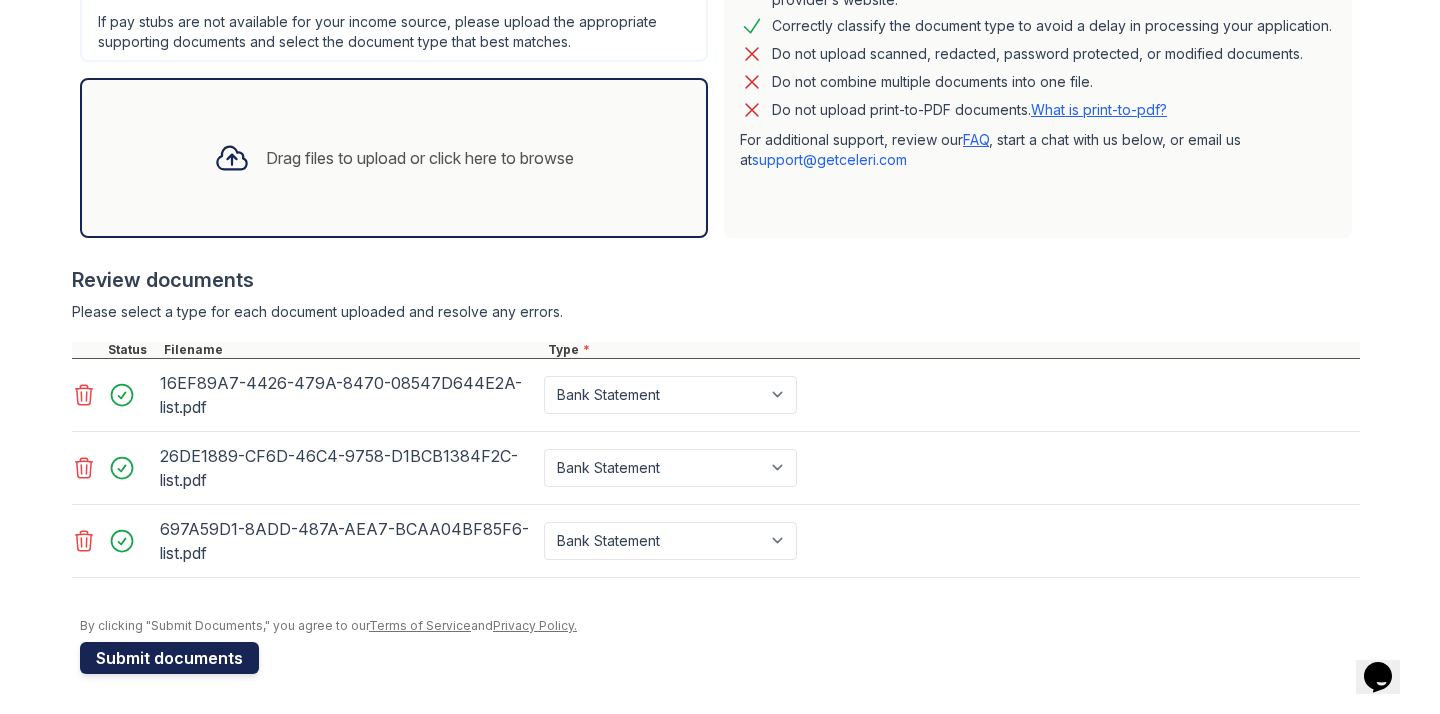 click on "Submit documents" at bounding box center [169, 658] 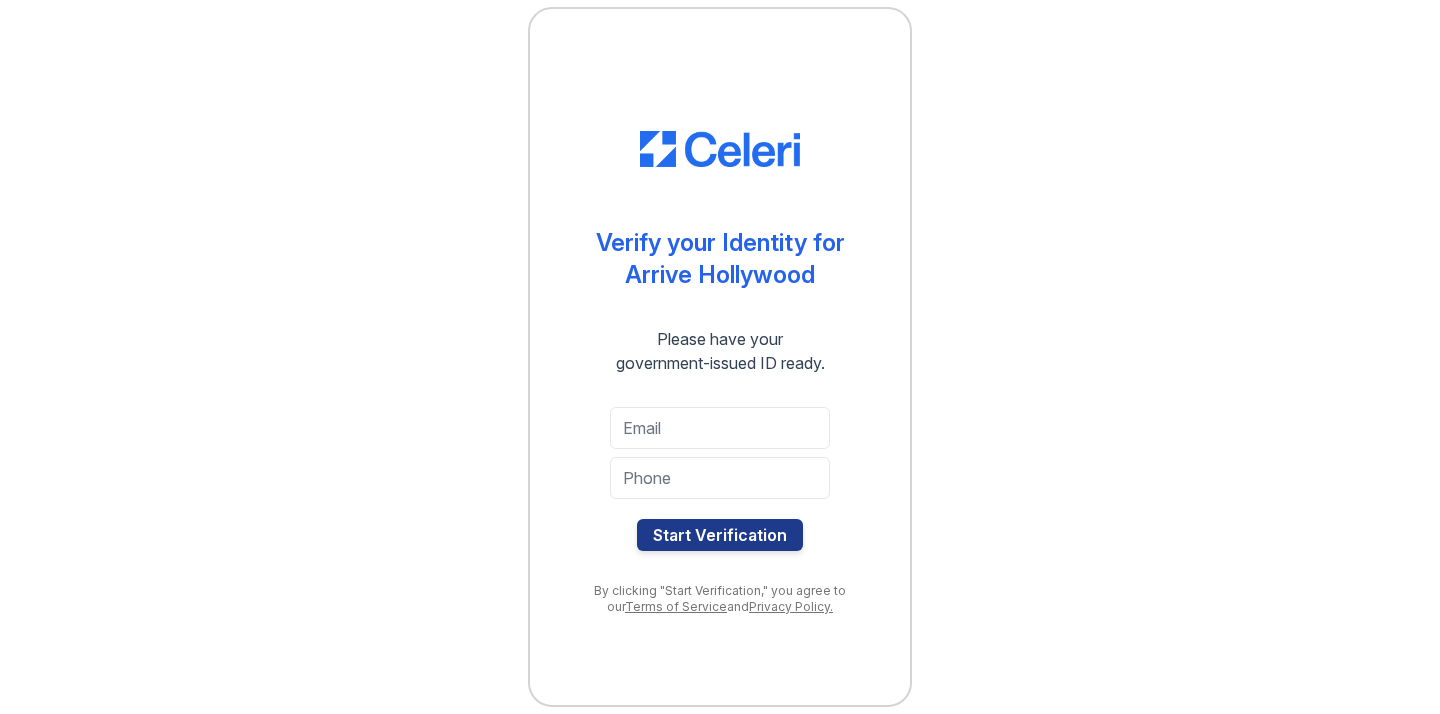 scroll, scrollTop: 0, scrollLeft: 0, axis: both 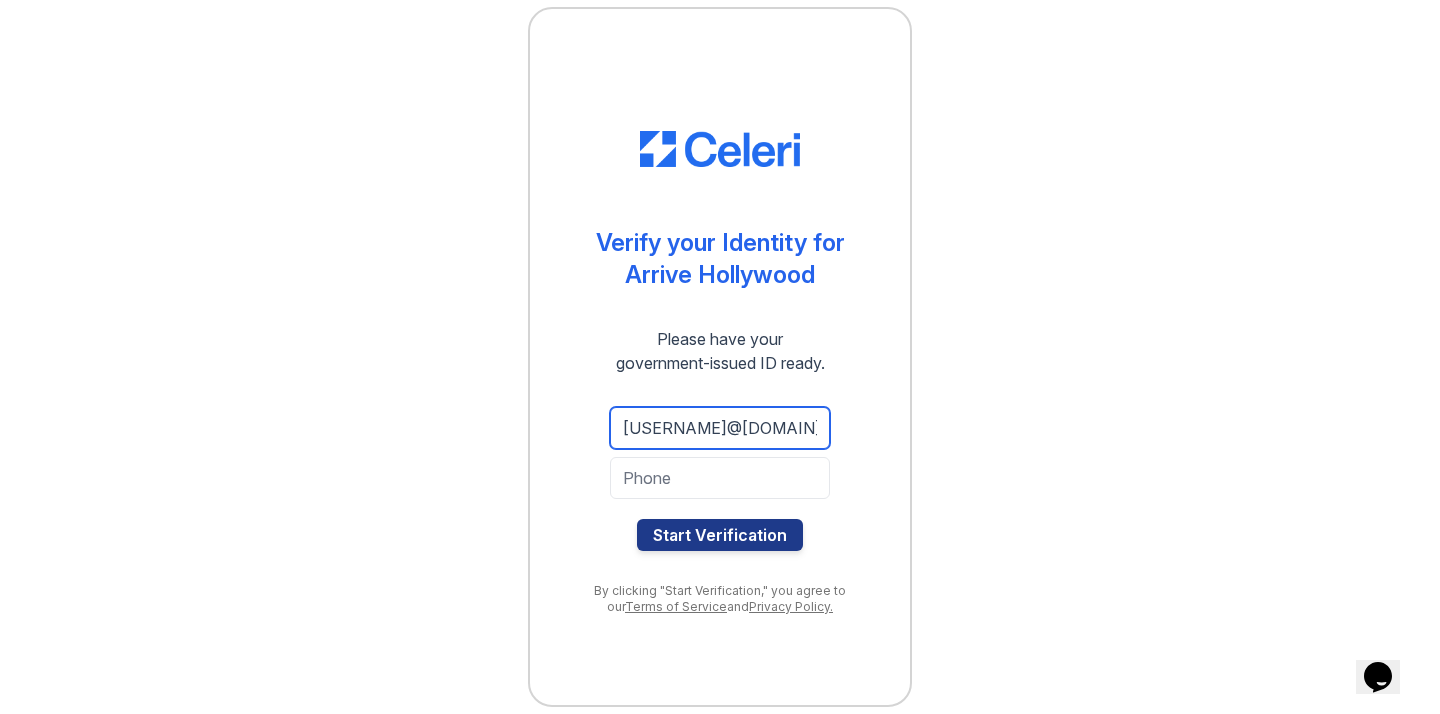 type on "[USERNAME]@[DOMAIN]" 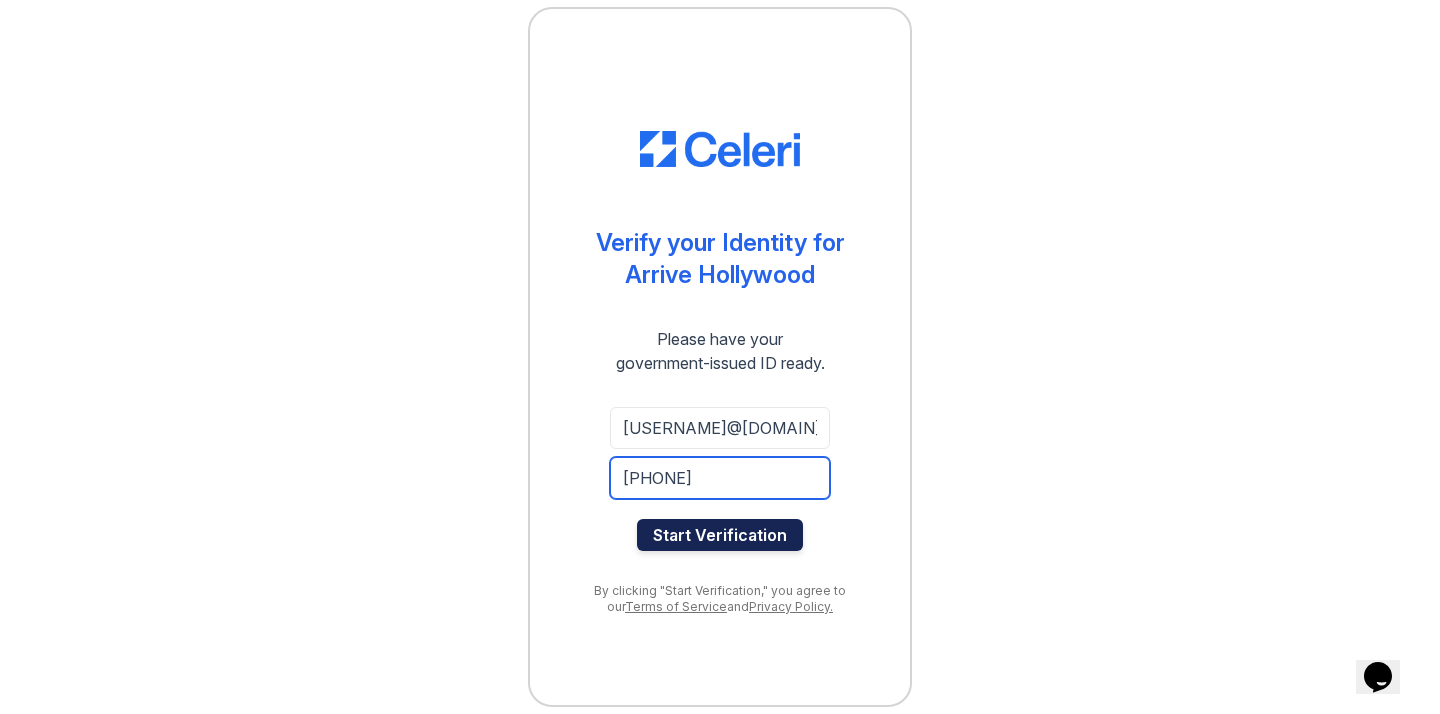 type on "[PHONE]" 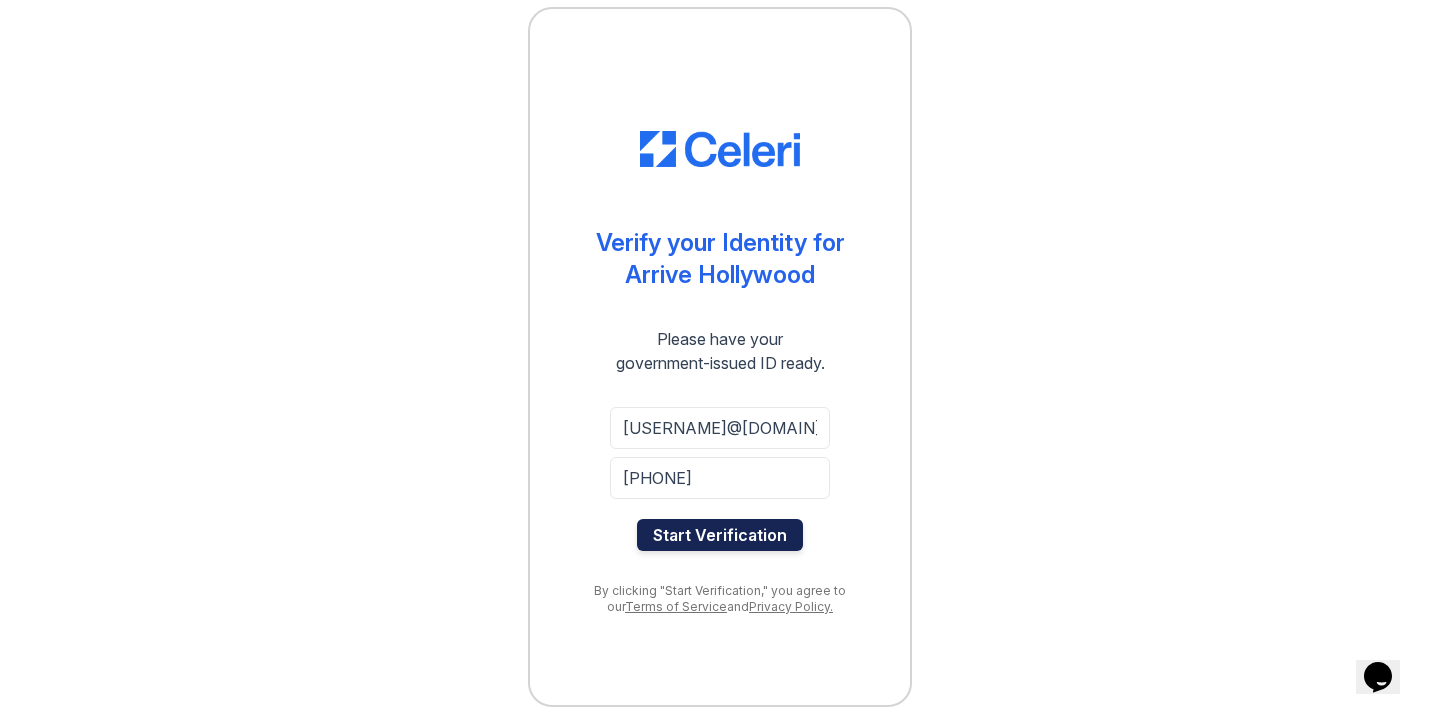 click on "Start Verification" at bounding box center [720, 535] 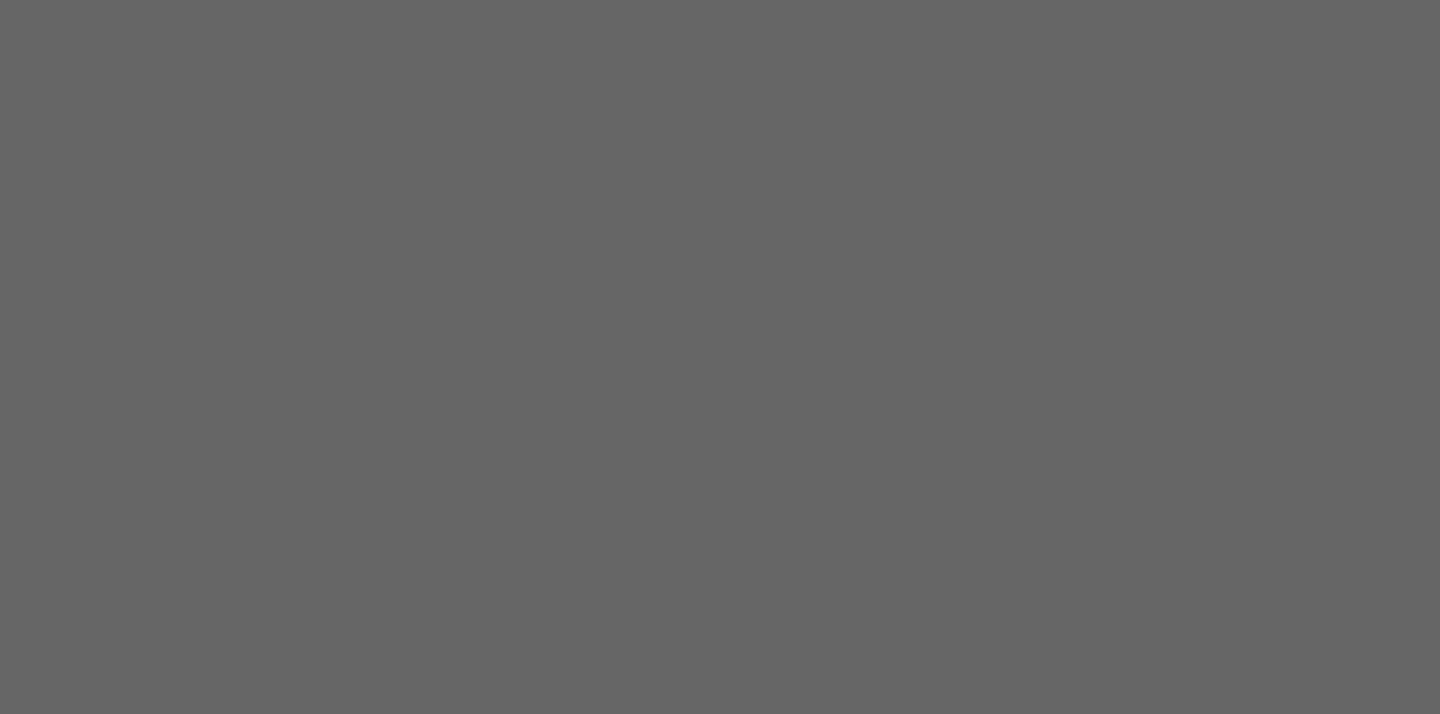scroll, scrollTop: 0, scrollLeft: 0, axis: both 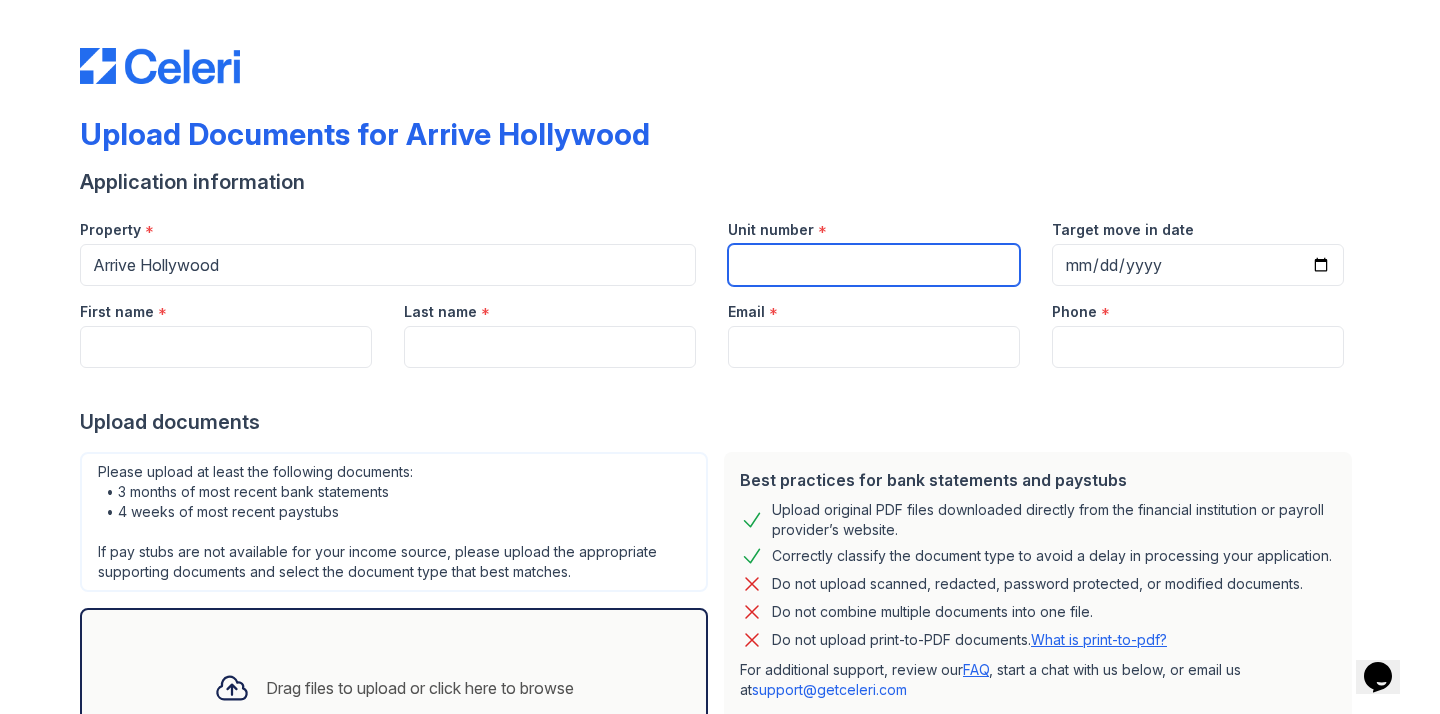 click on "Unit number" at bounding box center (874, 265) 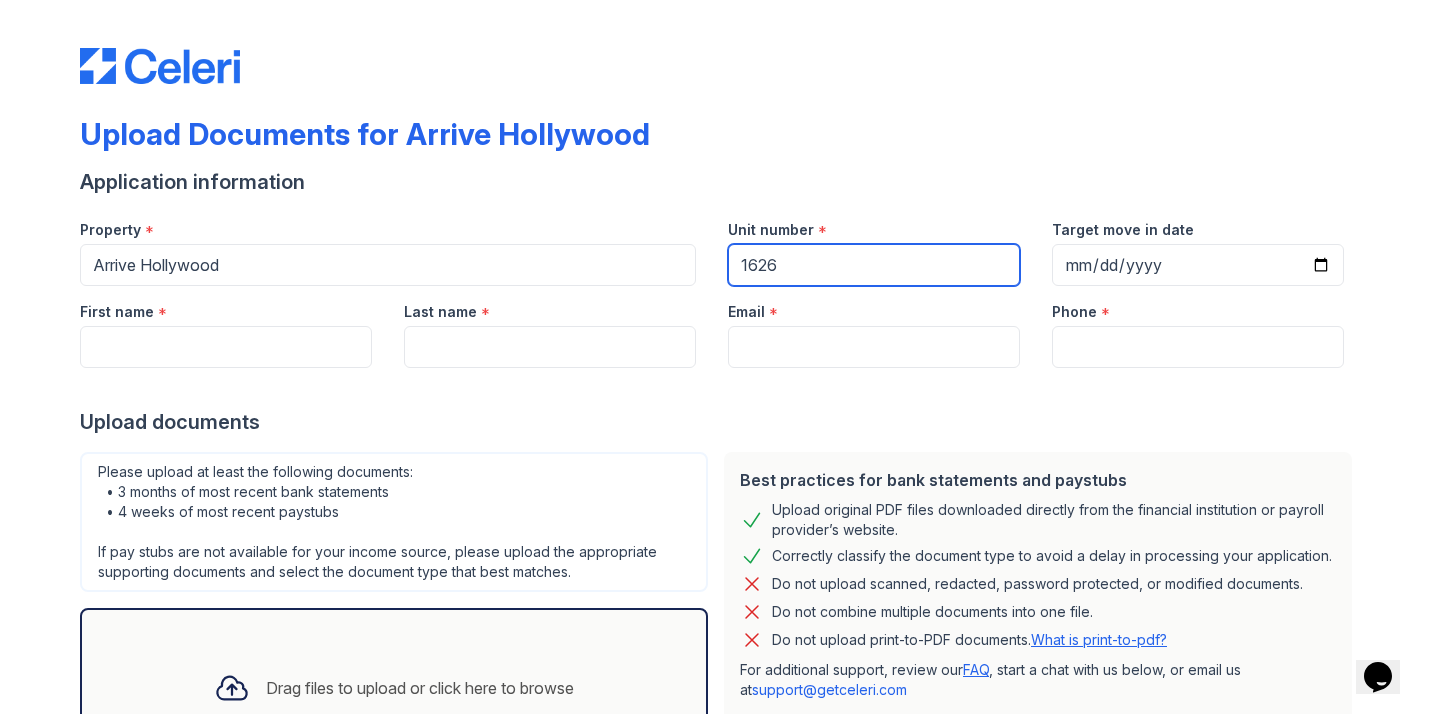 type on "1626" 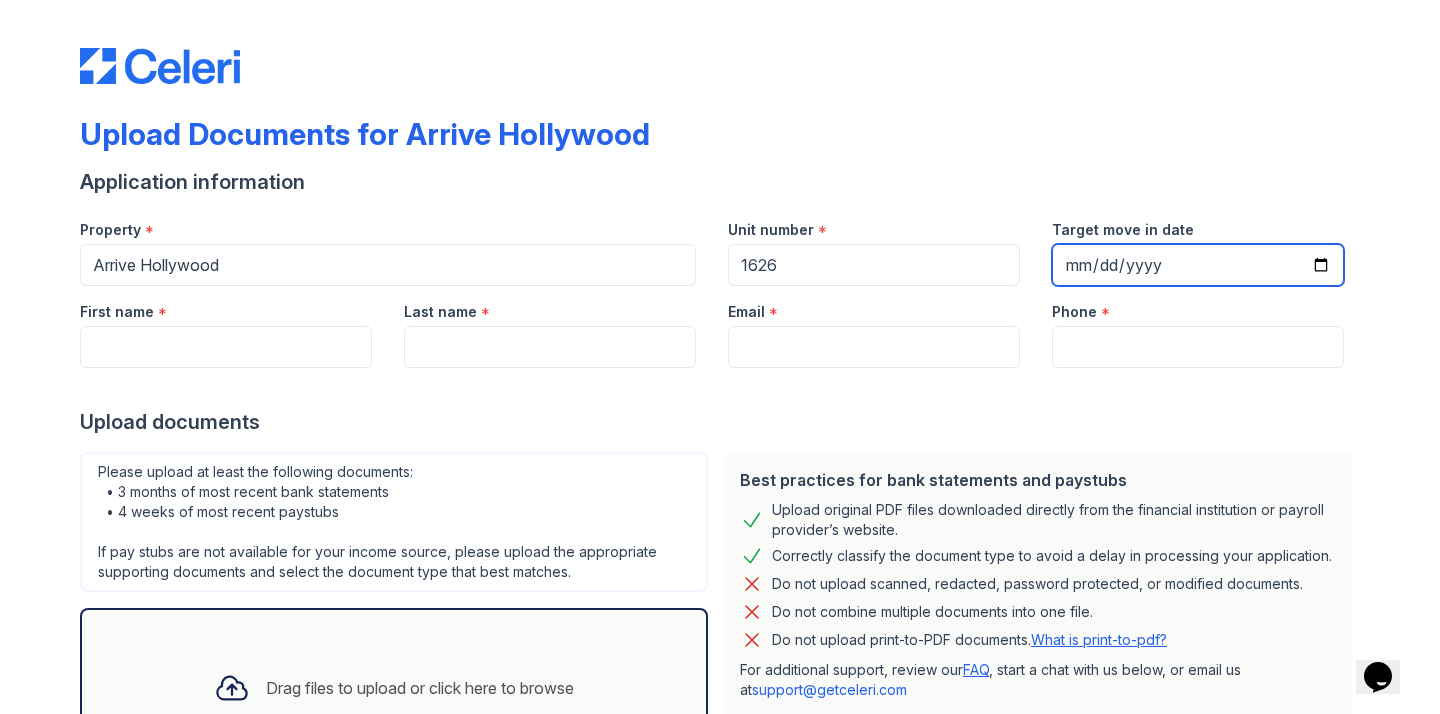 click on "Target move in date" at bounding box center (1198, 265) 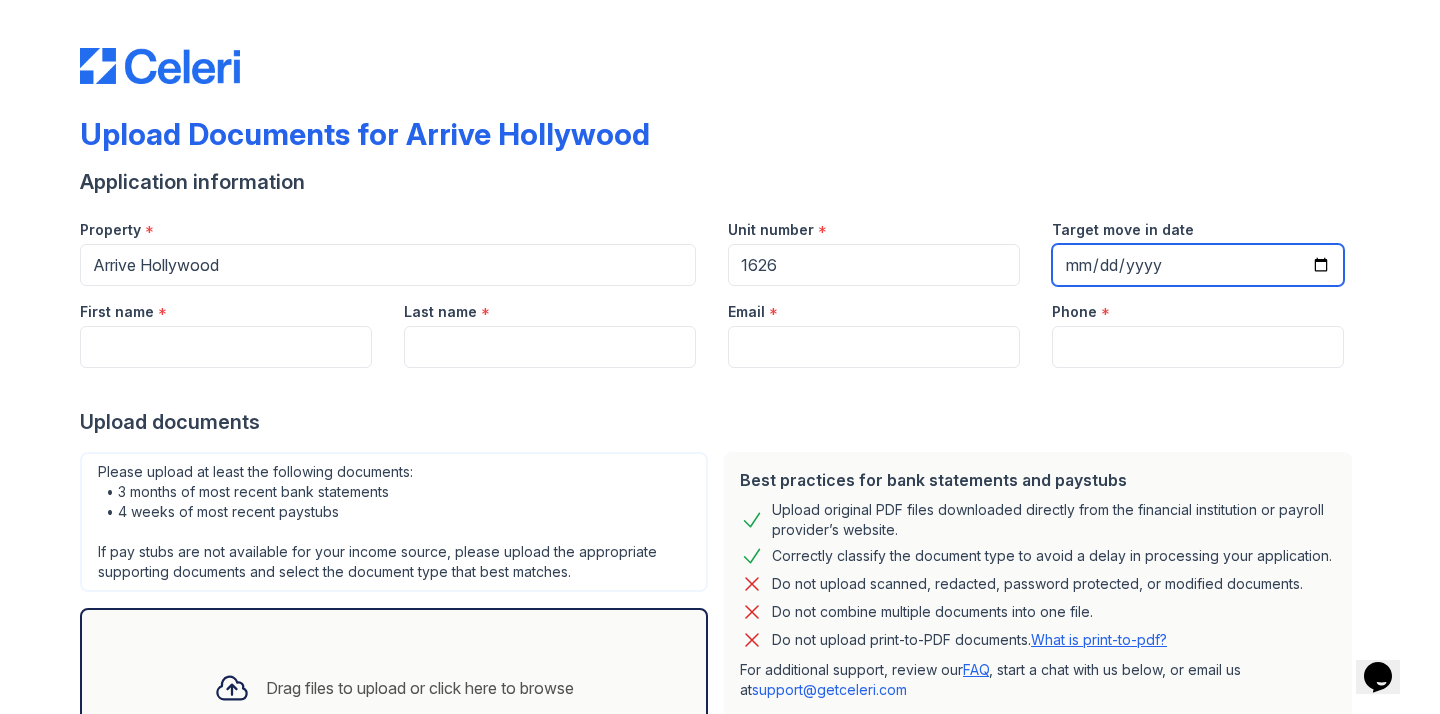 type on "2025-08-17" 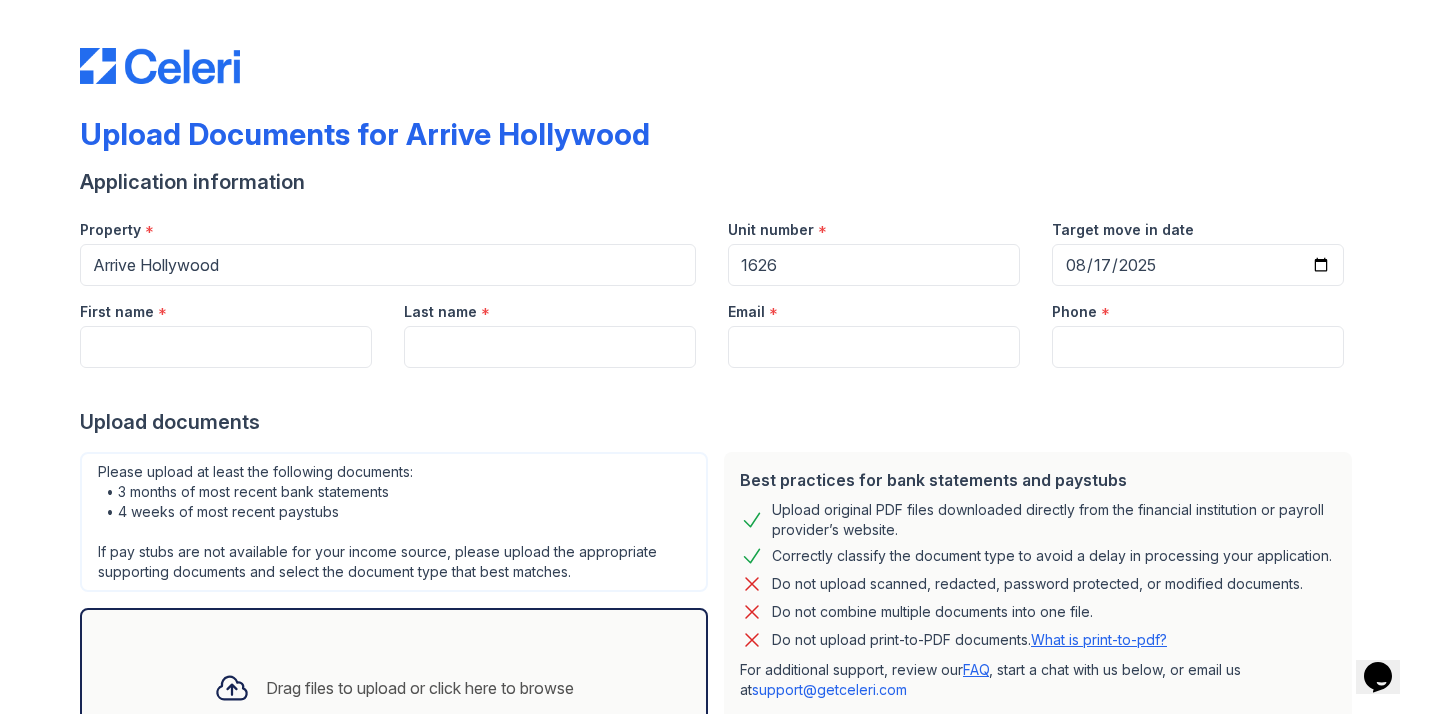 click on "Upload documents" at bounding box center (720, 422) 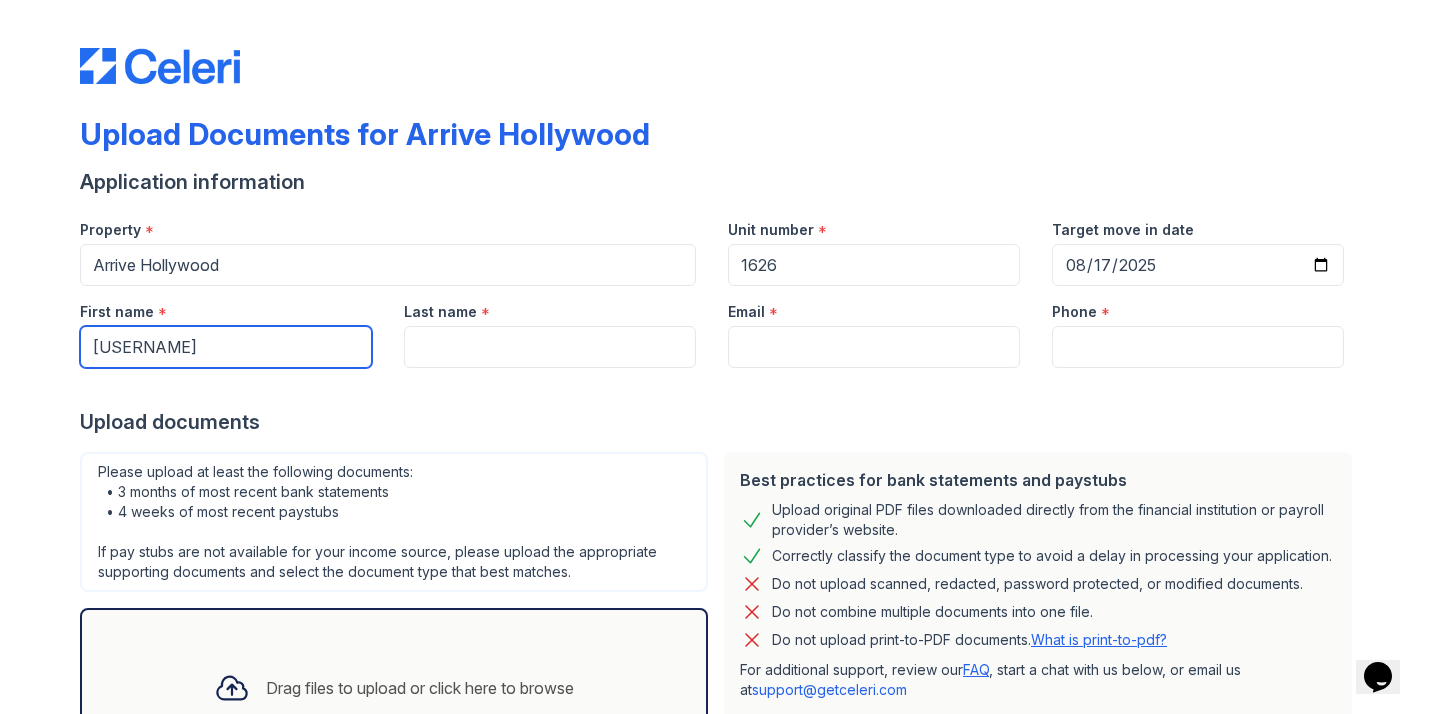 type on "alena" 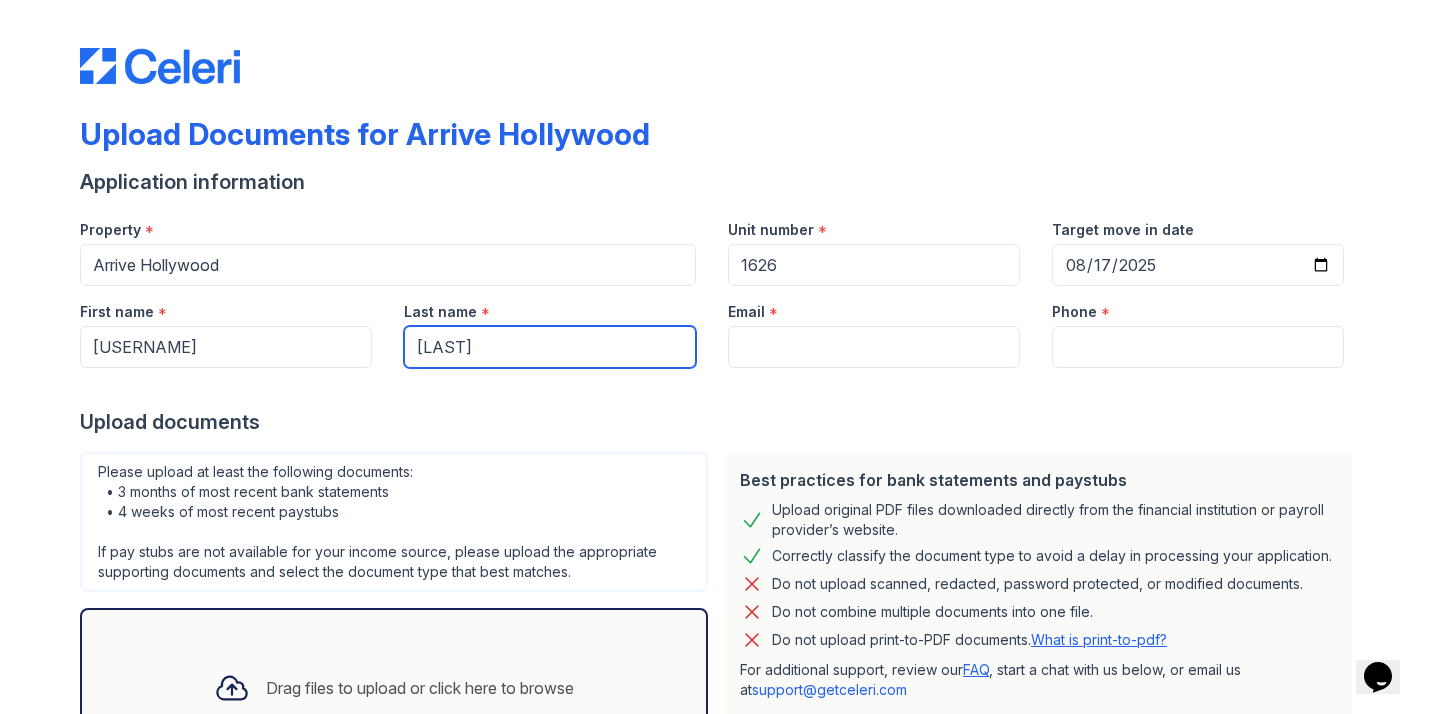 type on "khmeleva" 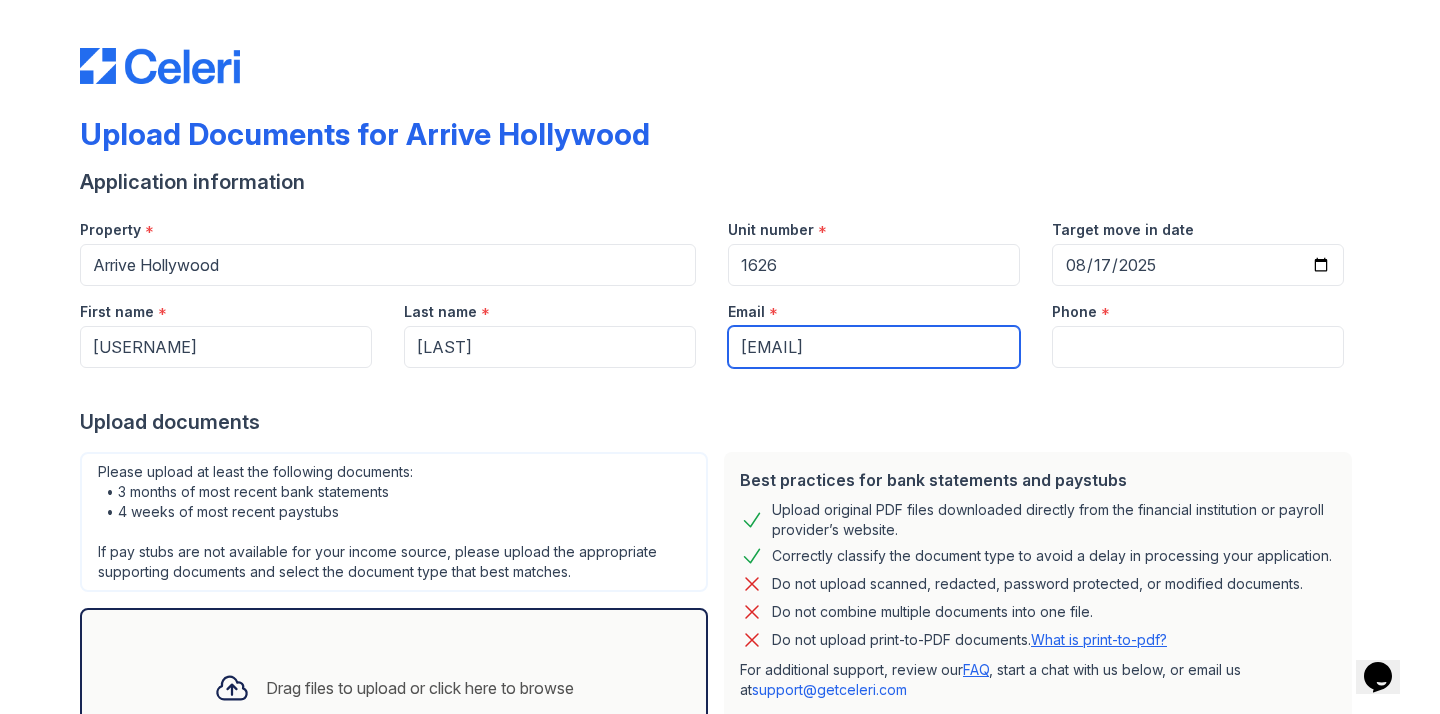 type on "alenakhmelevausa7@yahoo.com" 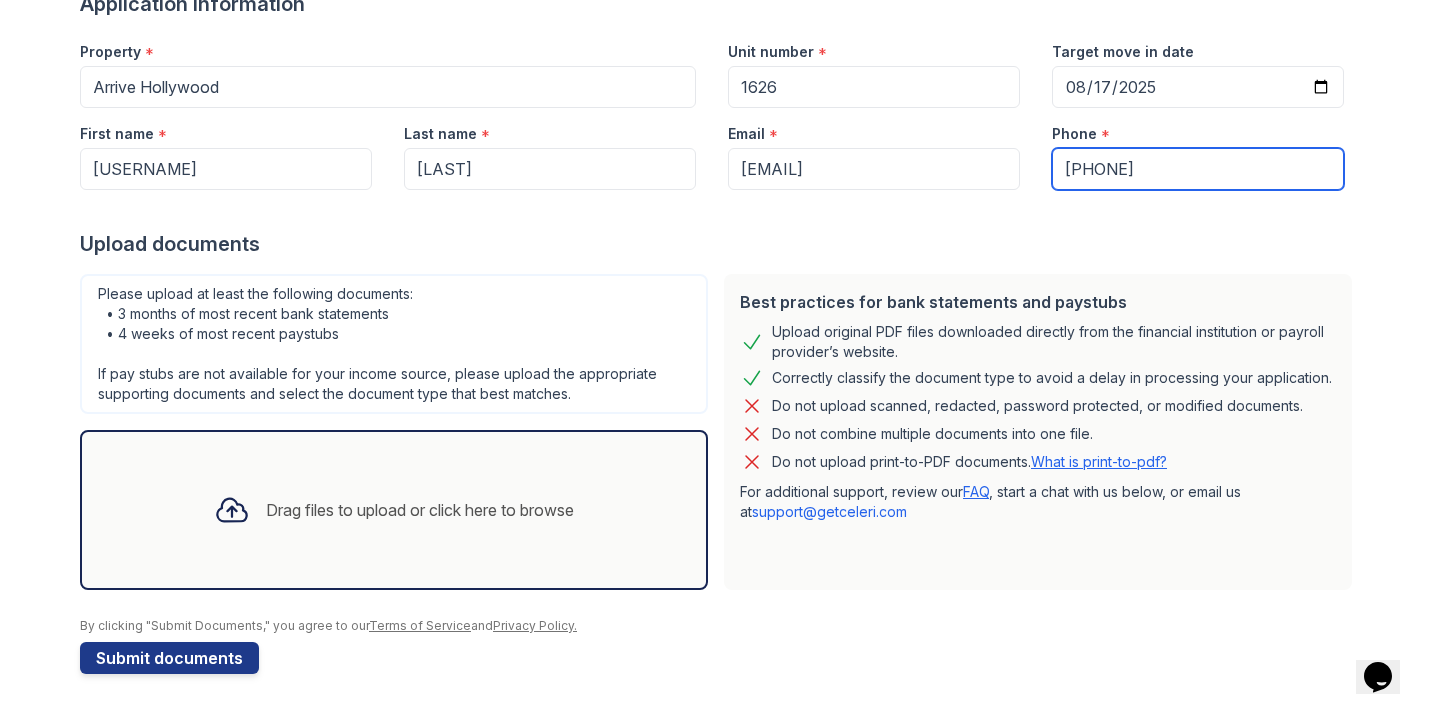 scroll, scrollTop: 178, scrollLeft: 0, axis: vertical 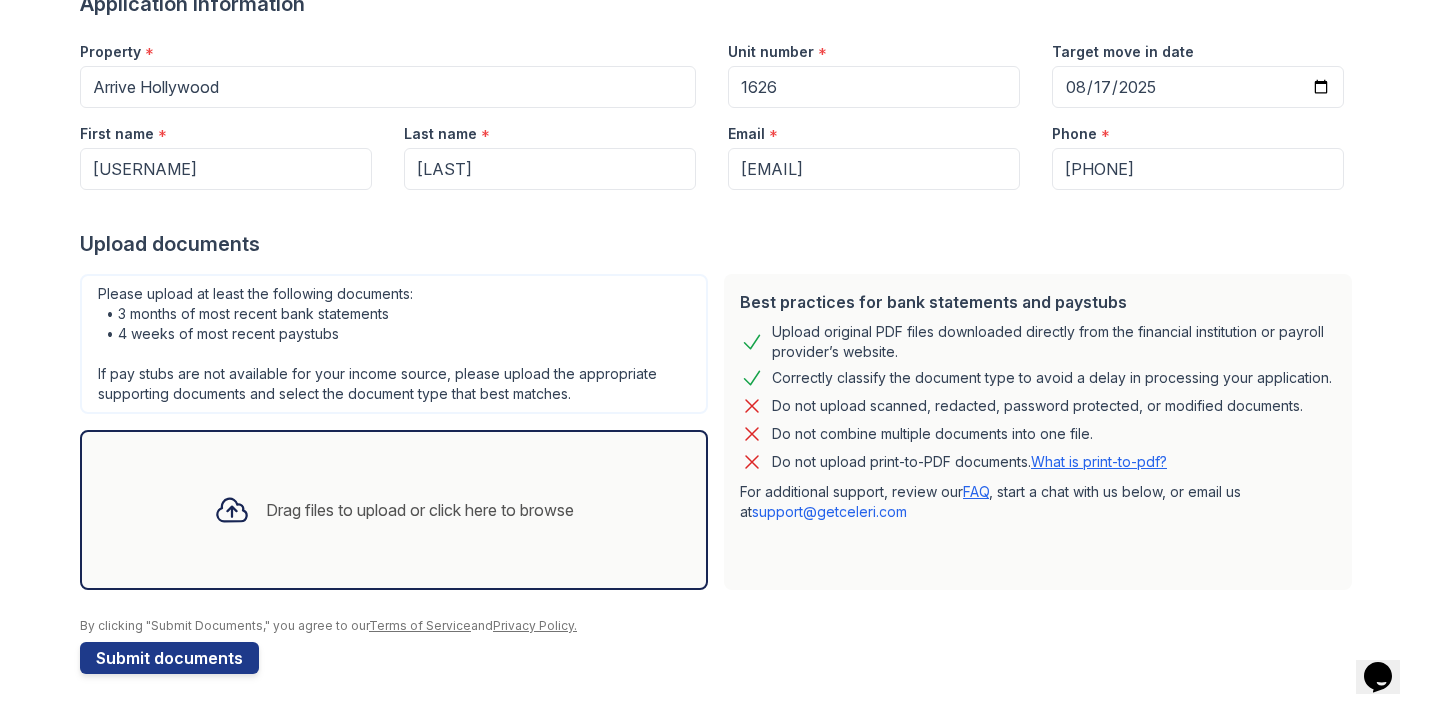 click on "Drag files to upload or click here to browse" at bounding box center [420, 510] 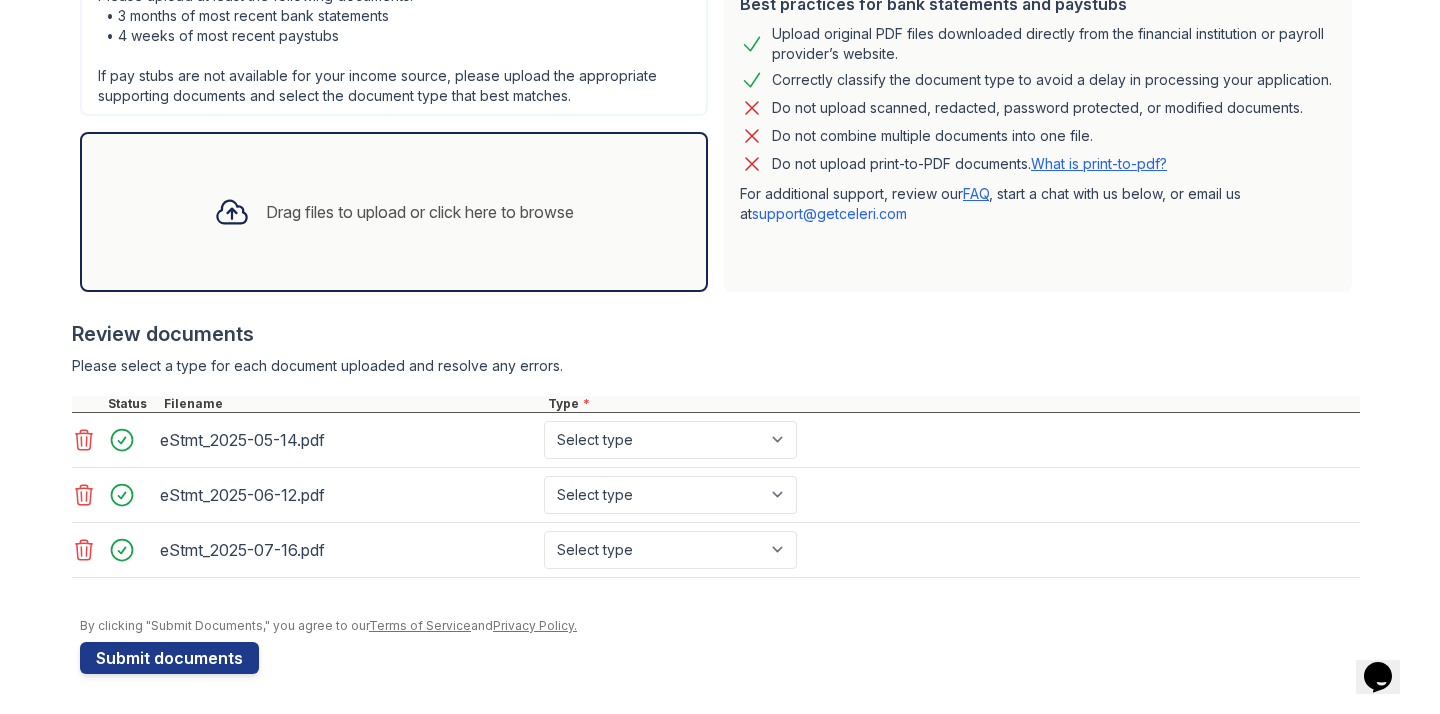 scroll, scrollTop: 476, scrollLeft: 0, axis: vertical 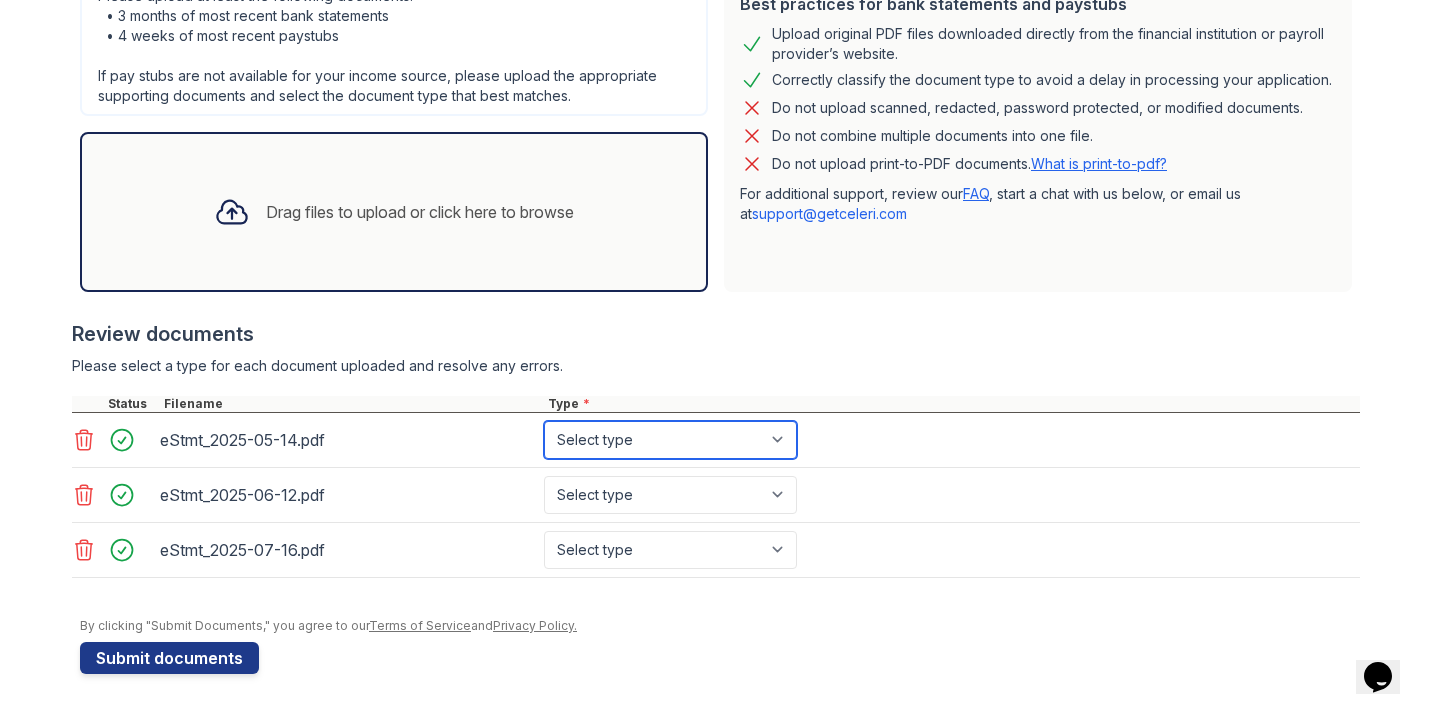 select on "bank_statement" 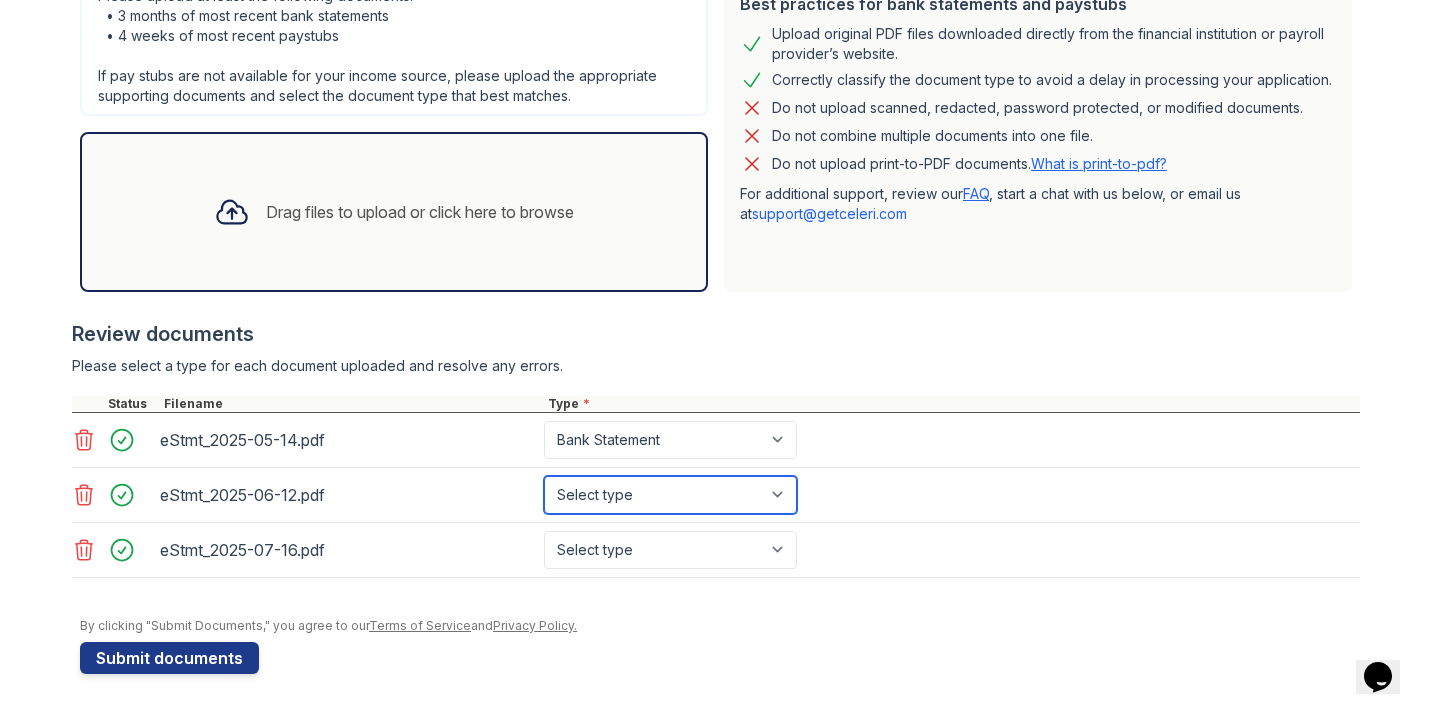select on "bank_statement" 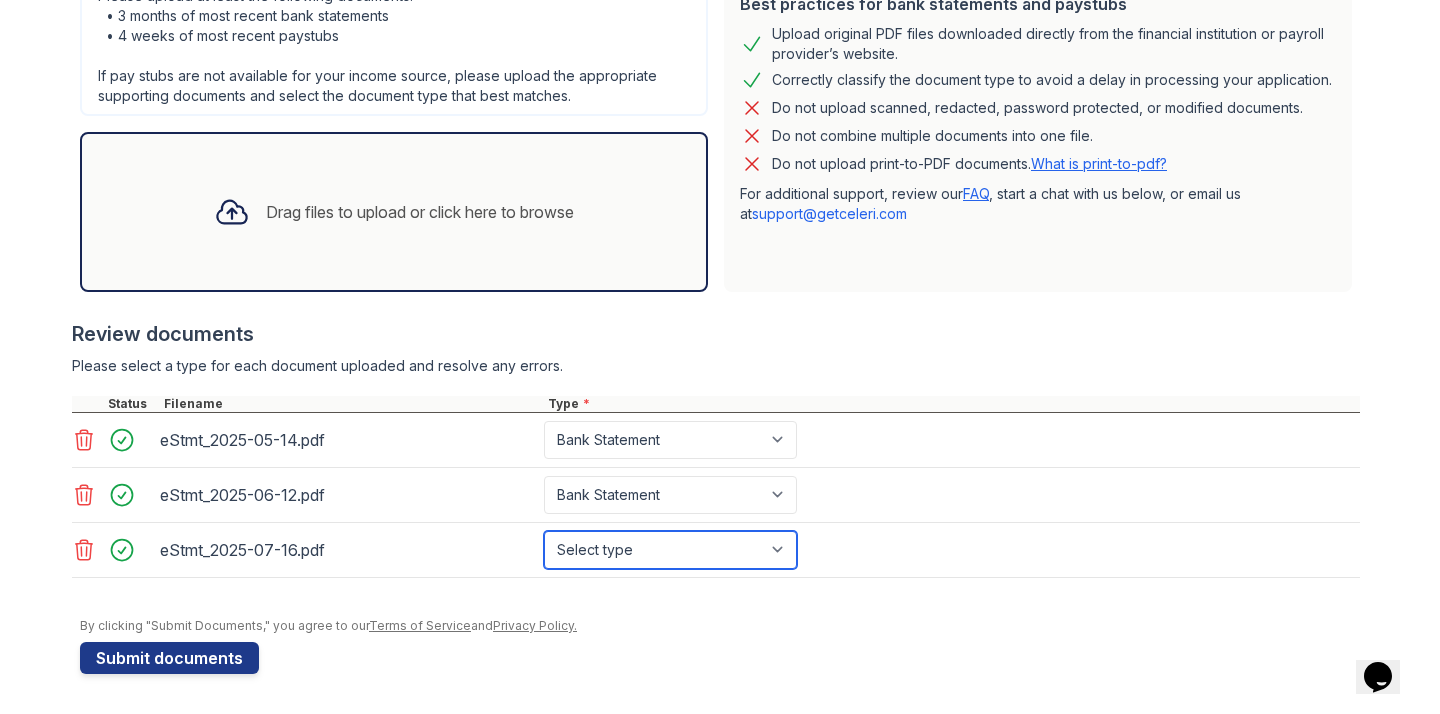 select on "bank_statement" 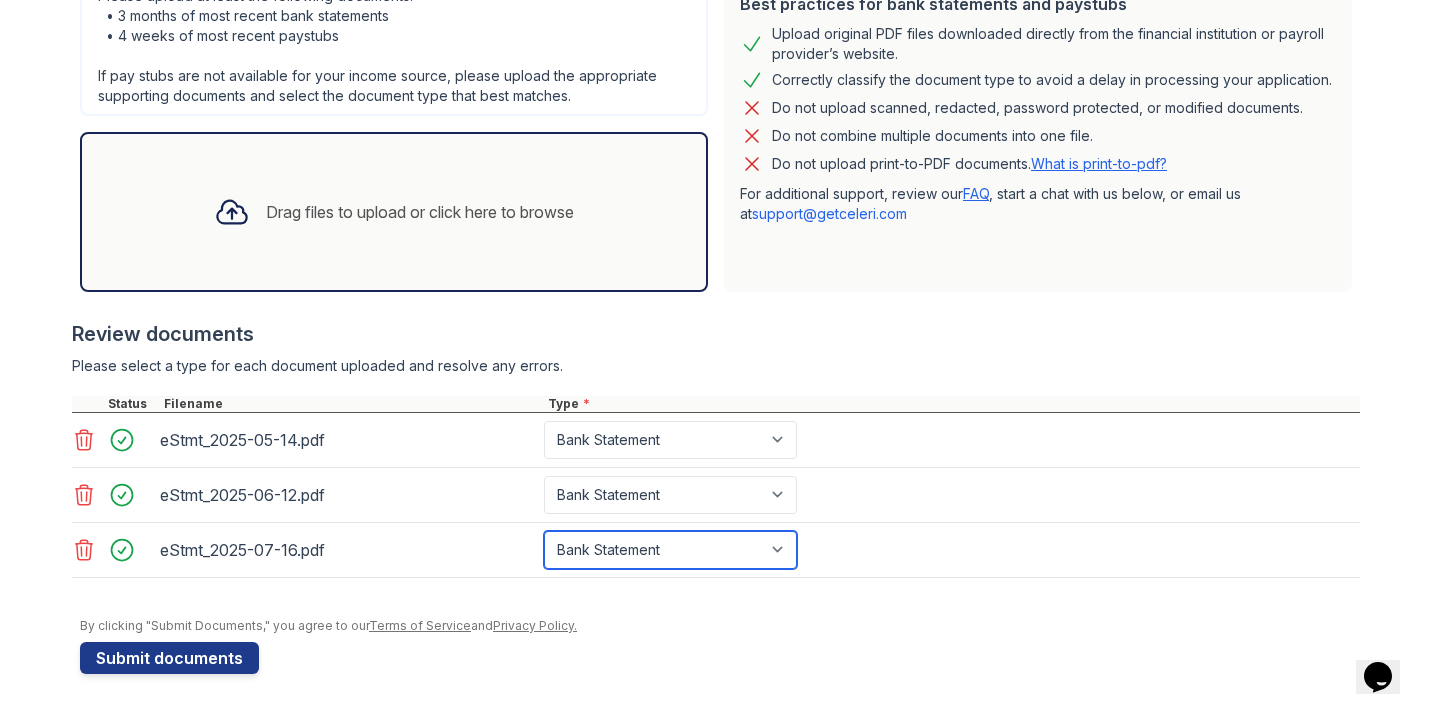 scroll, scrollTop: 0, scrollLeft: 0, axis: both 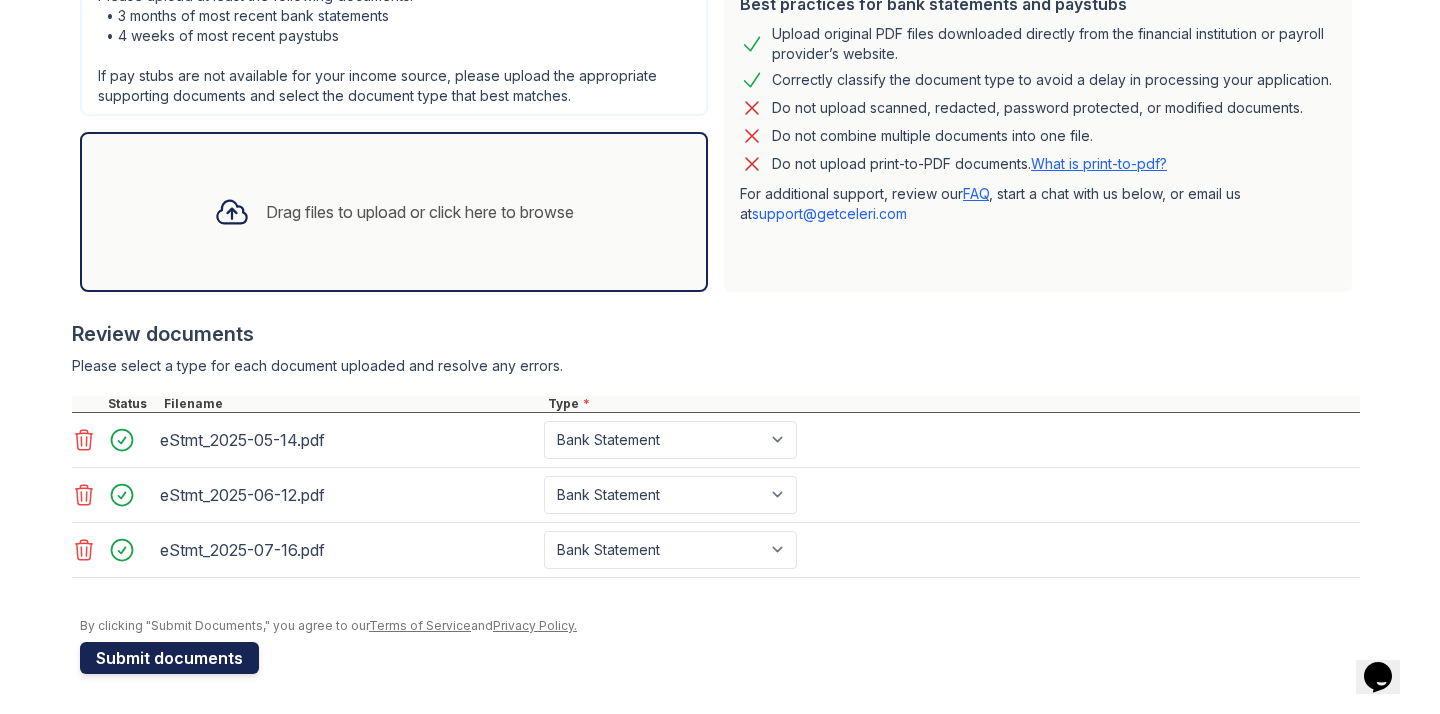 click on "Submit documents" at bounding box center (169, 658) 